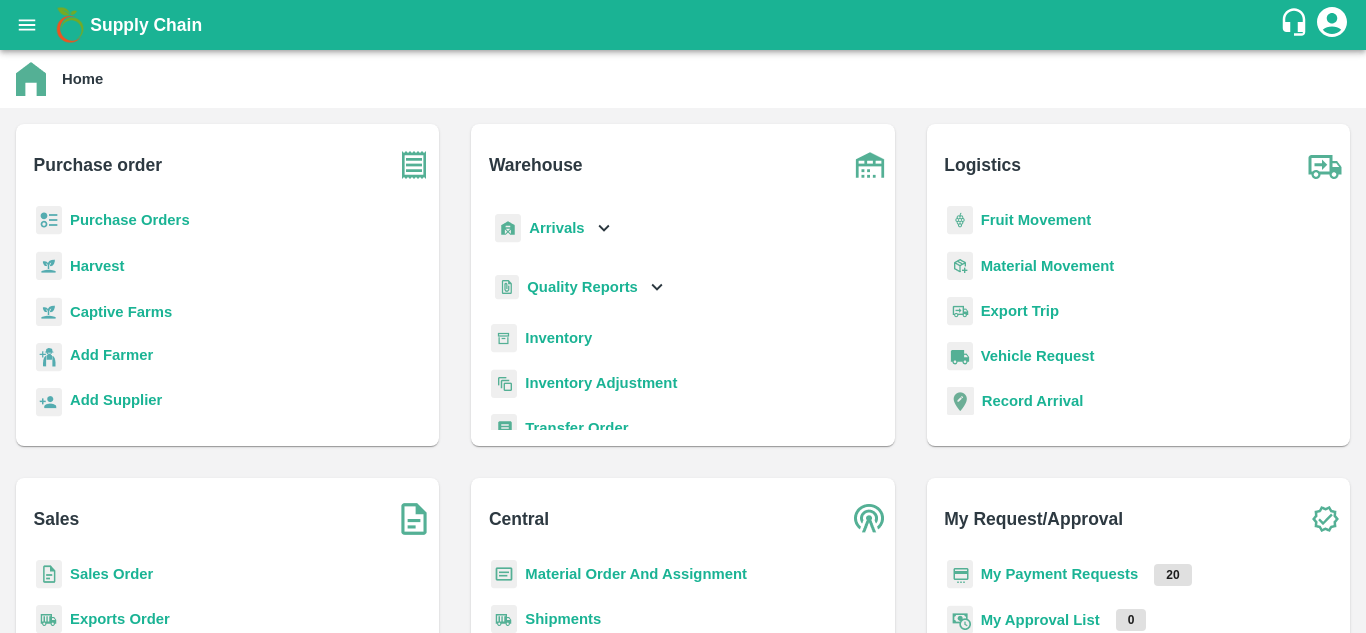 scroll, scrollTop: 0, scrollLeft: 0, axis: both 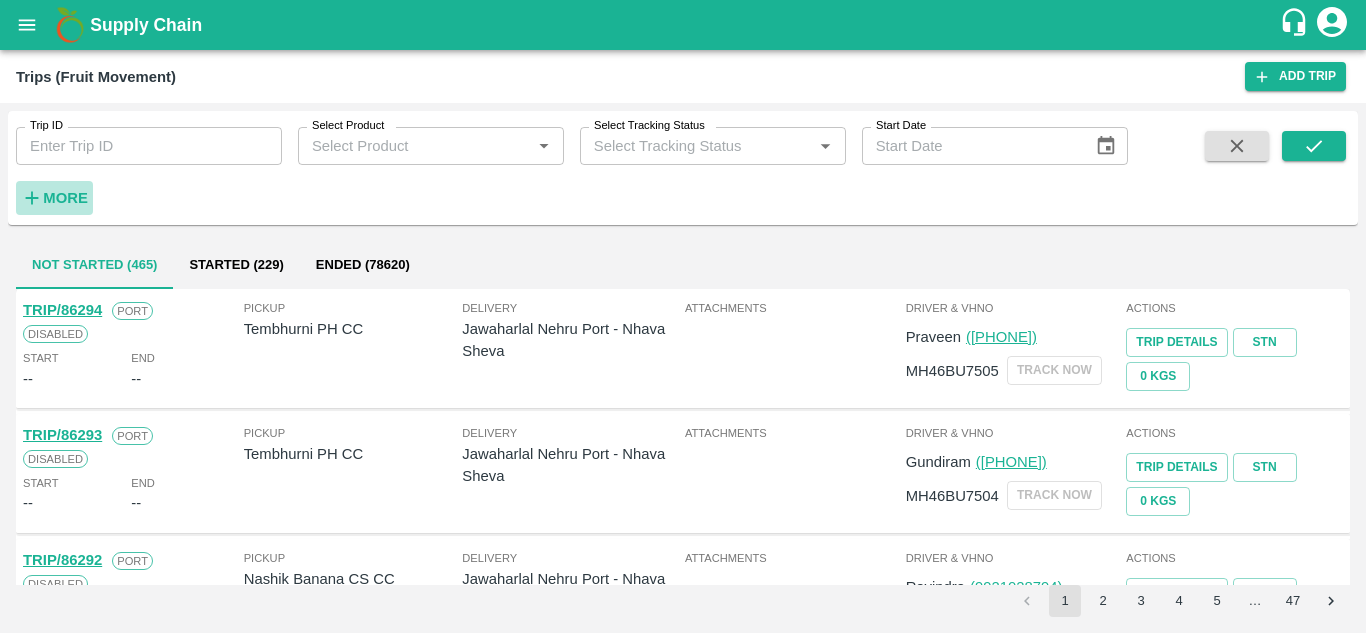 click on "More" at bounding box center (65, 198) 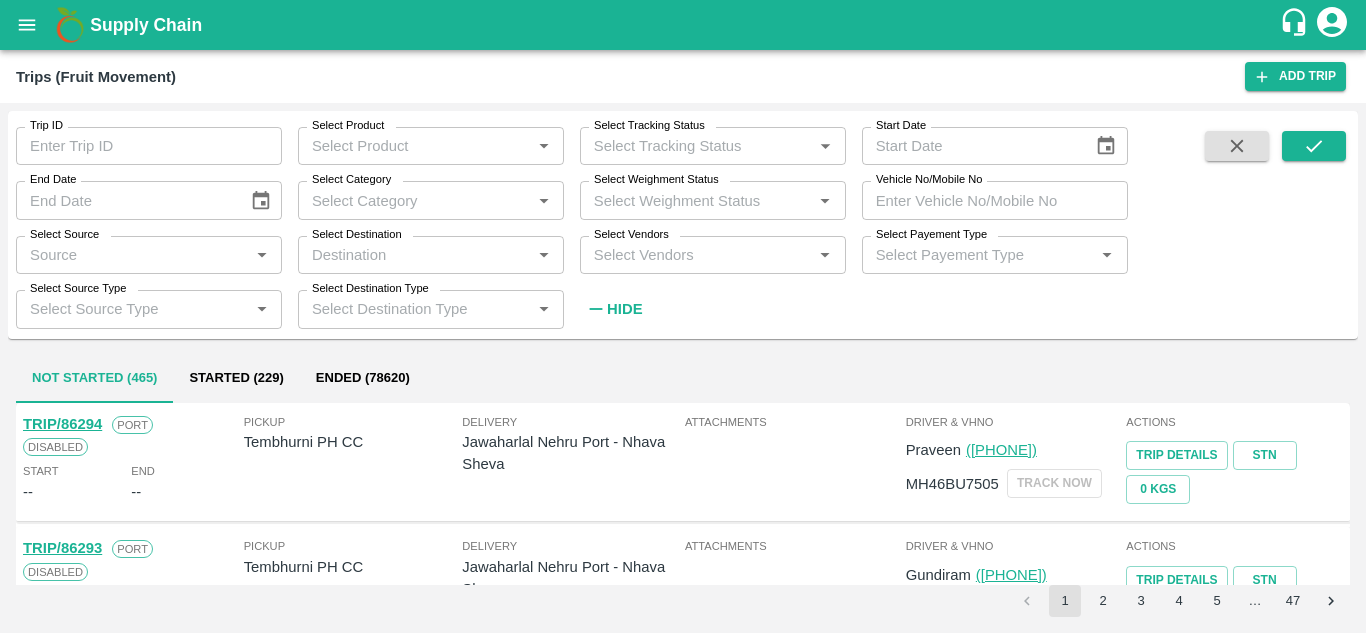 drag, startPoint x: 614, startPoint y: 236, endPoint x: 614, endPoint y: 257, distance: 21 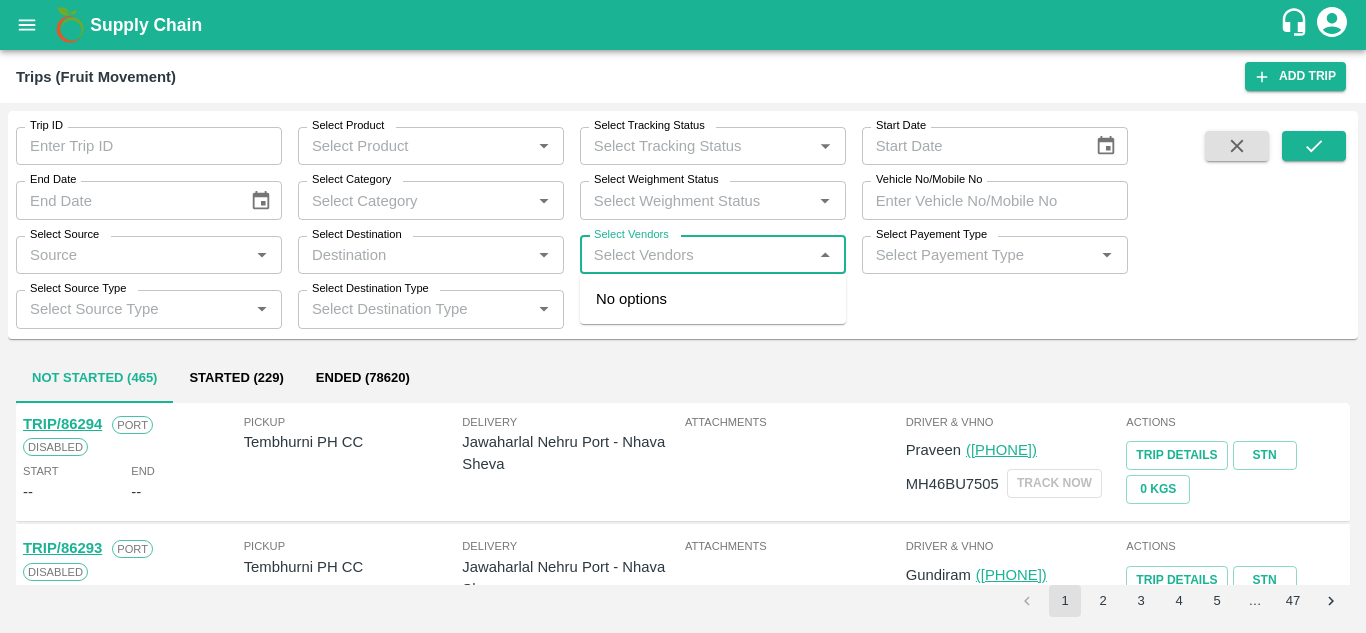 click on "Select Vendors" at bounding box center (696, 255) 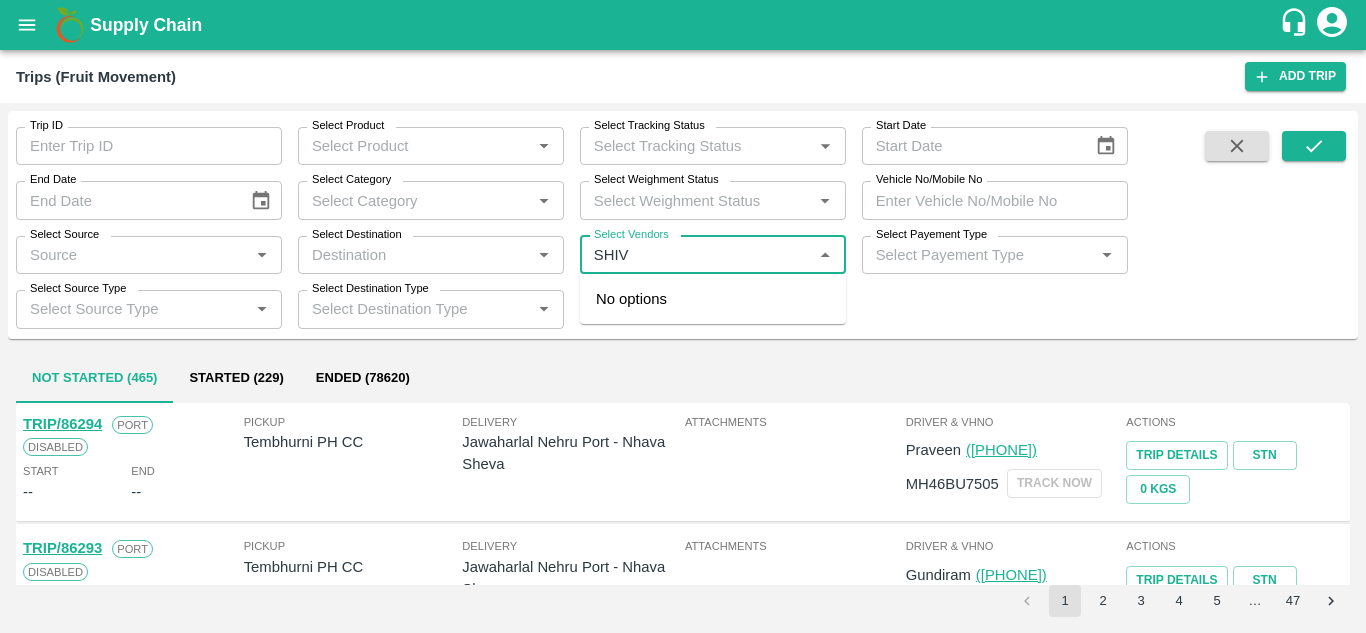 type on "SHIVN" 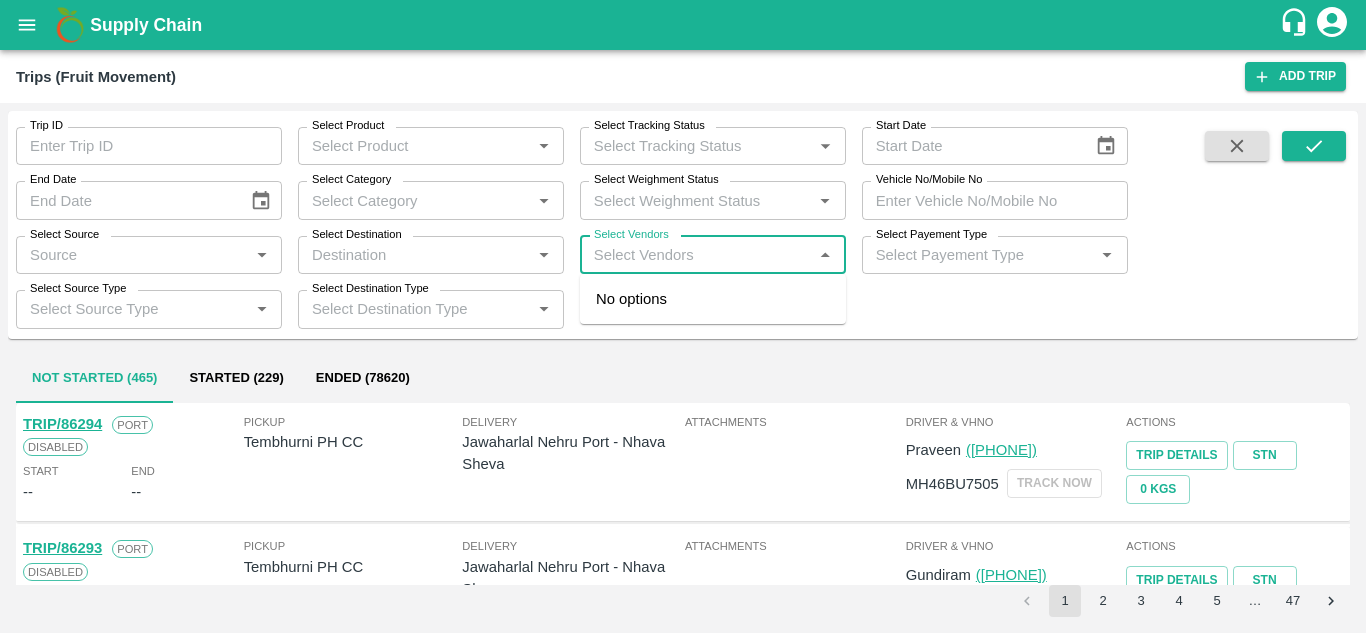 type on "E" 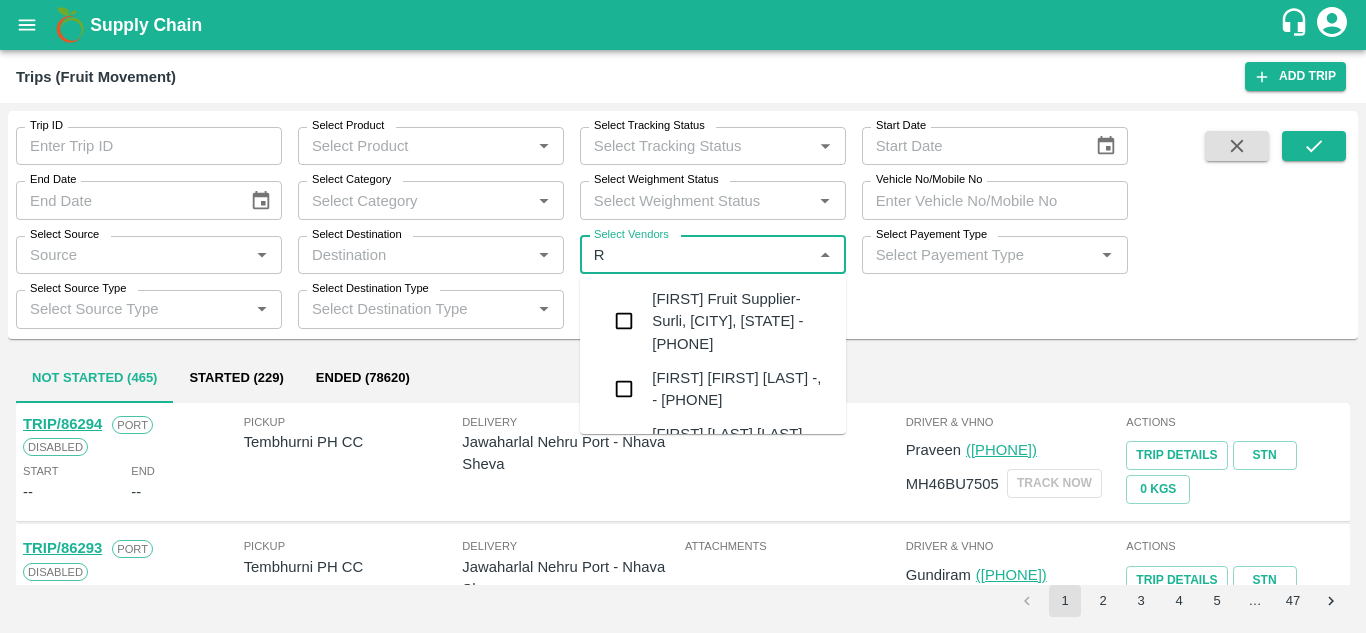 type on "RI" 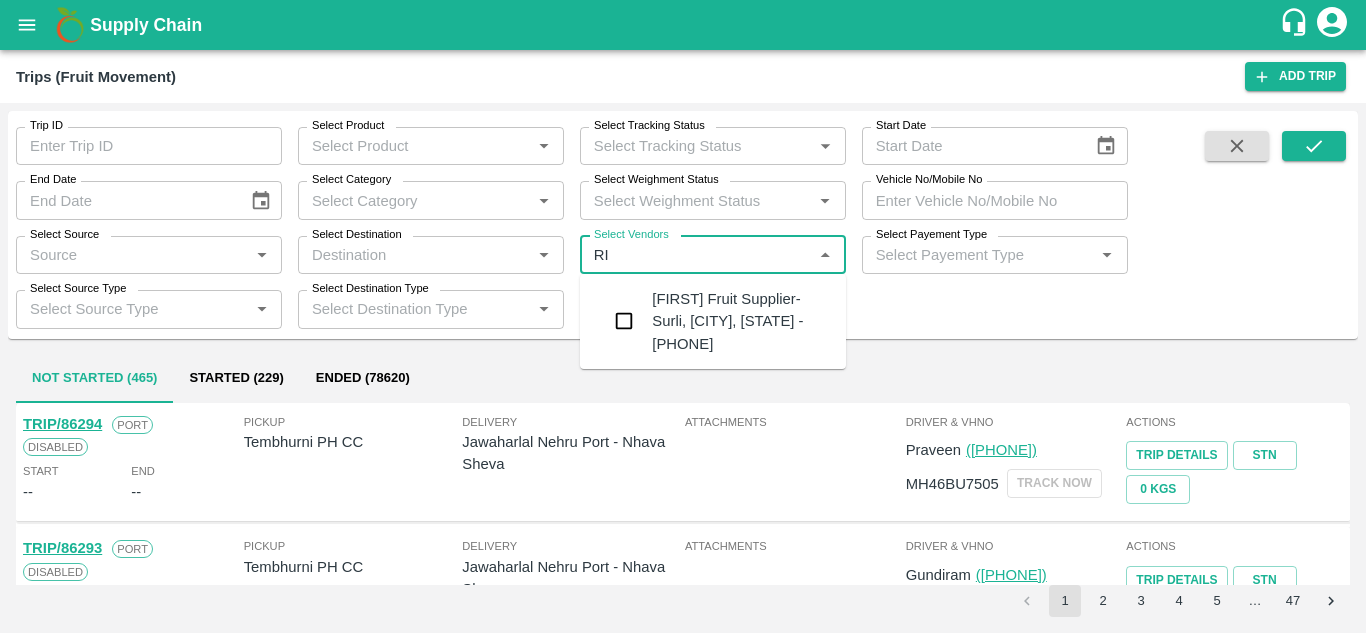 click on "[FIRST] Fruit Supplier-Surli, [CITY], [STATE] - [PHONE]" at bounding box center [741, 321] 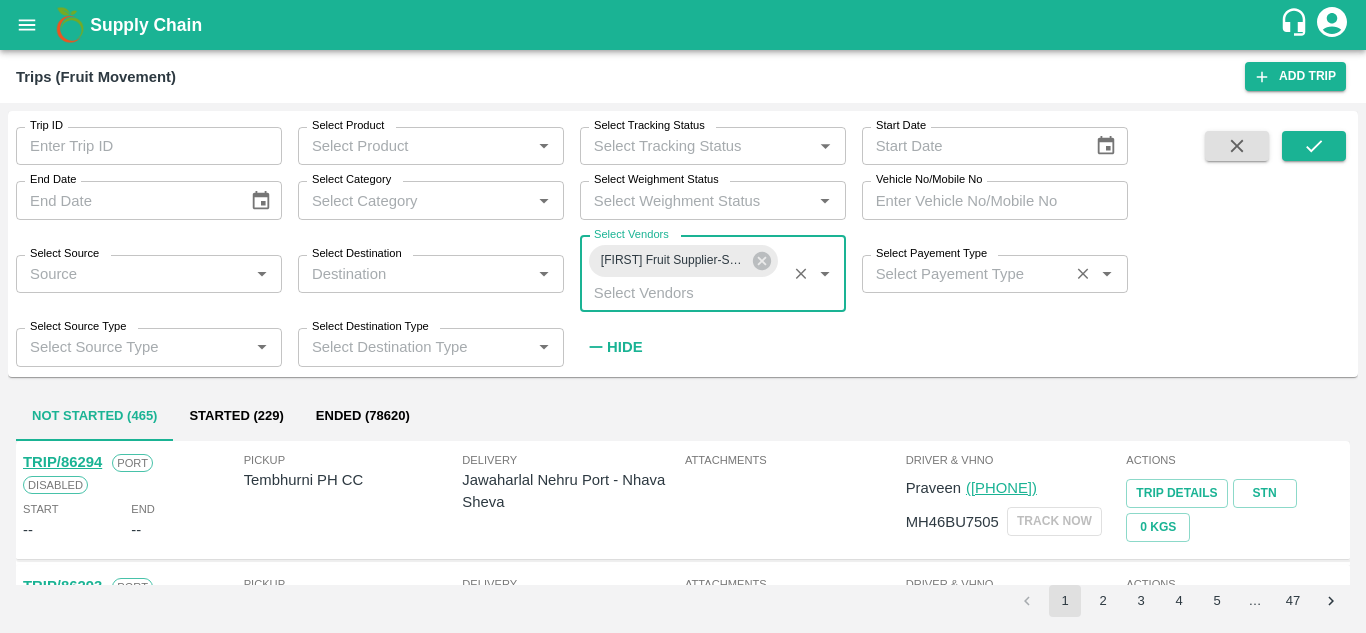 click on "Select Payement Type" at bounding box center (965, 274) 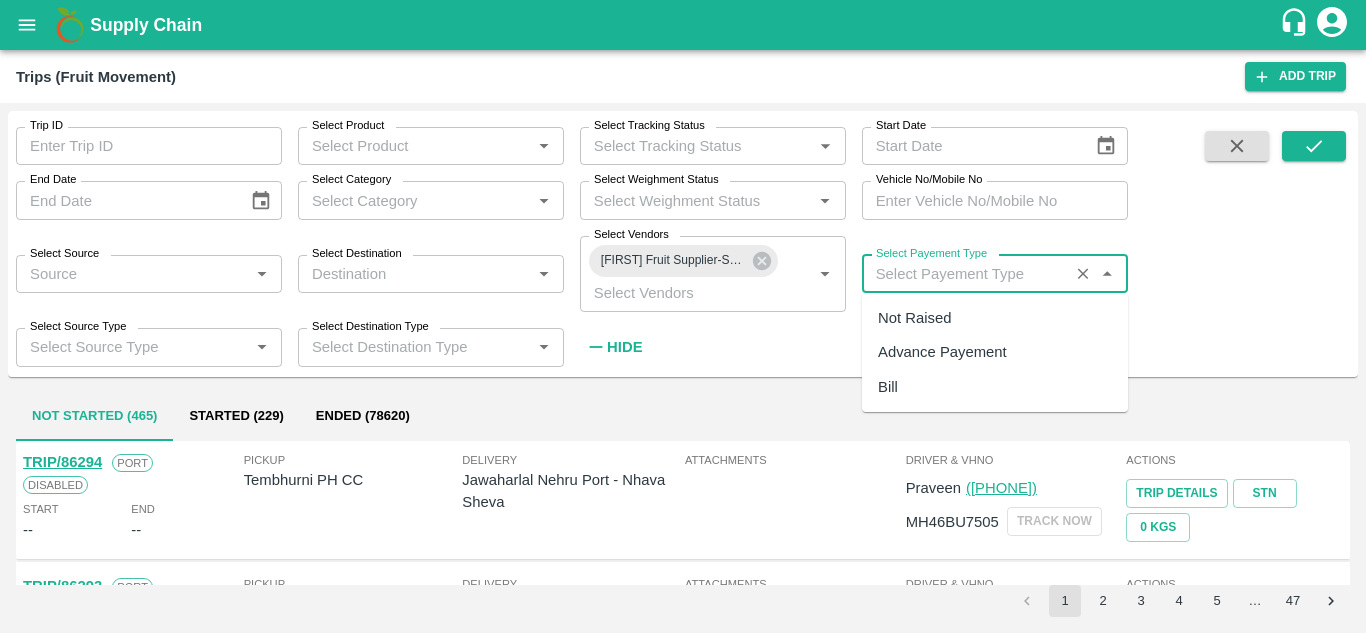 click on "Not Raised" at bounding box center [914, 318] 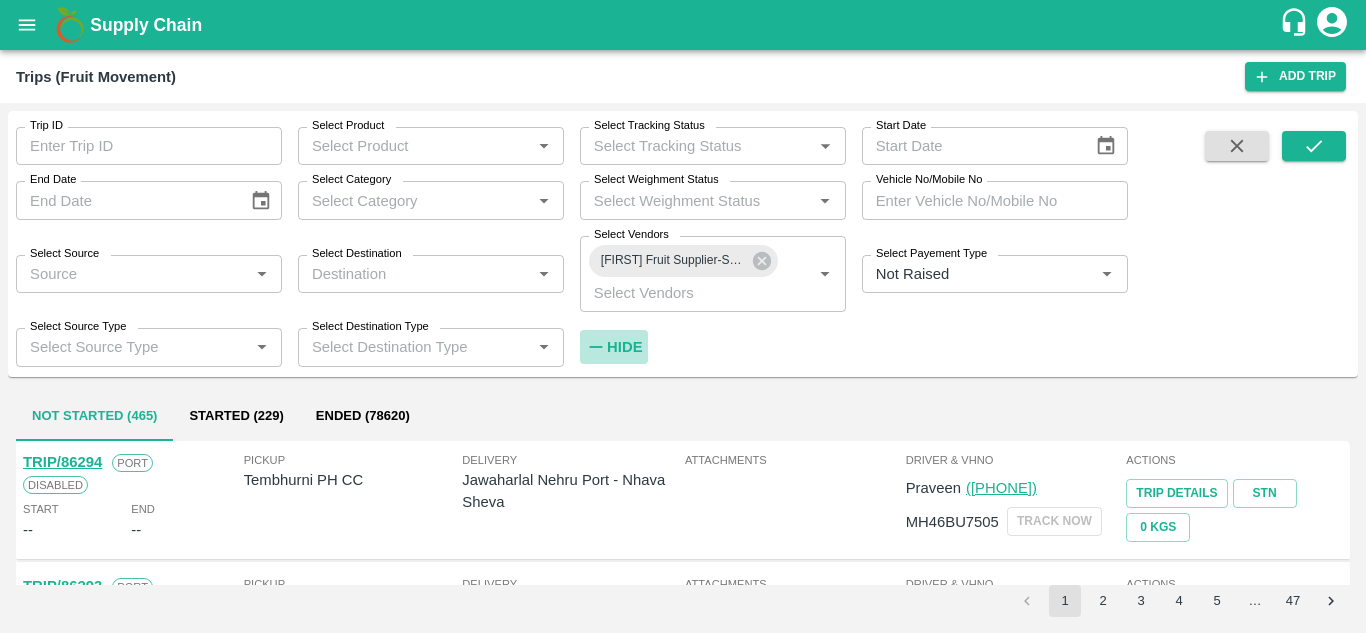 click on "Hide" at bounding box center (624, 347) 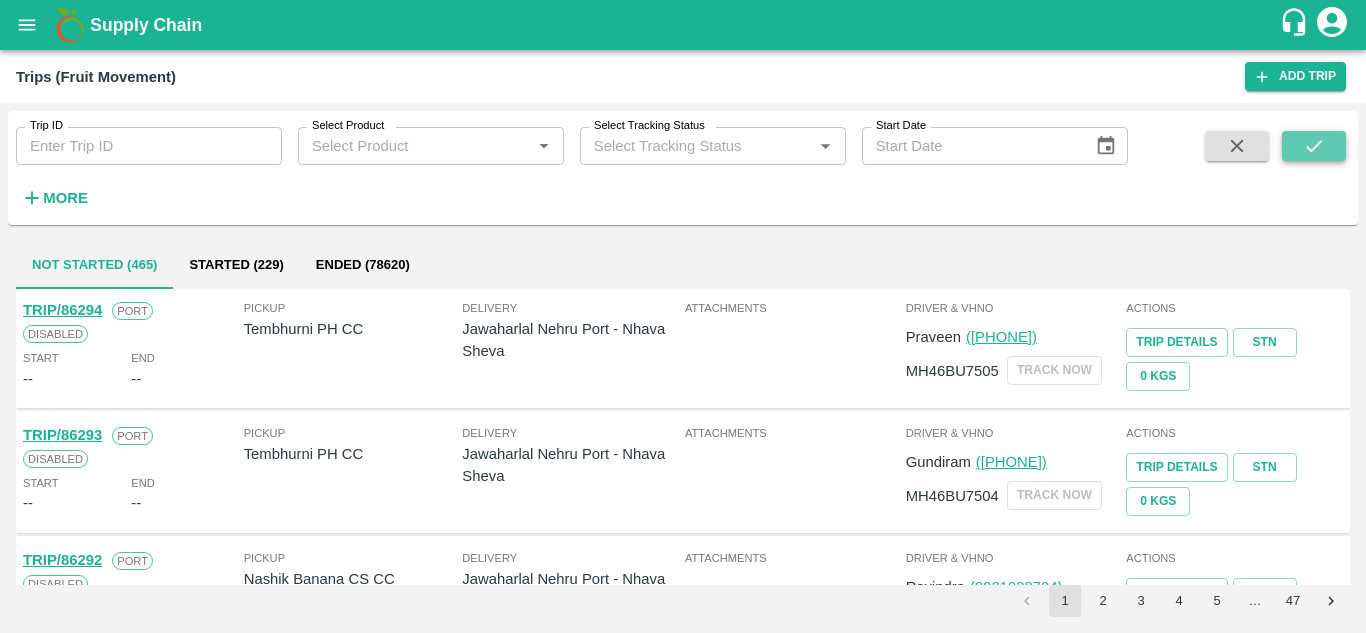 click 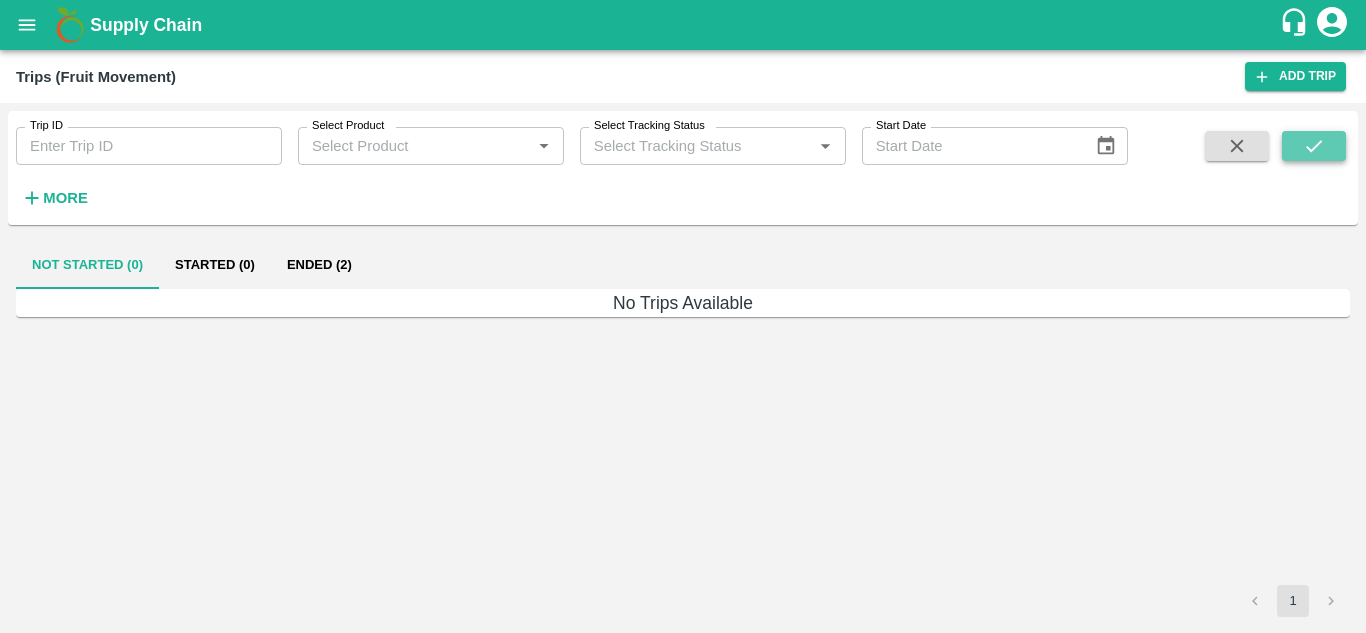 click at bounding box center (1314, 146) 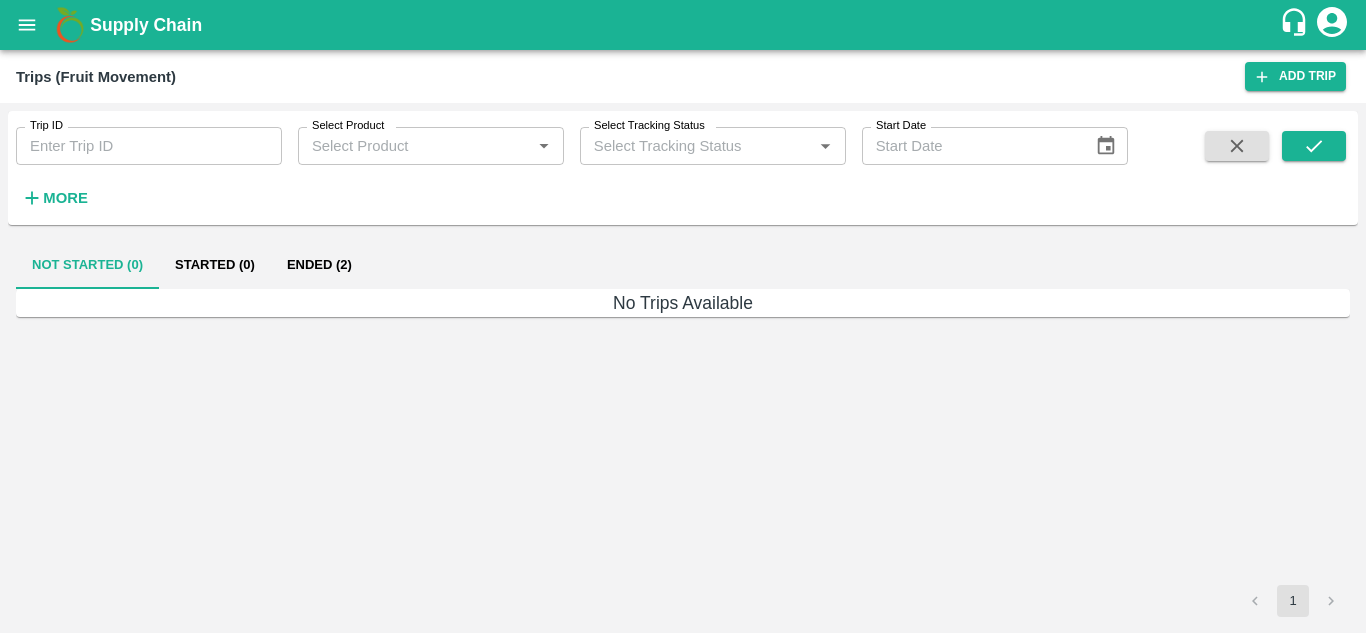 click on "Ended (2)" at bounding box center [319, 265] 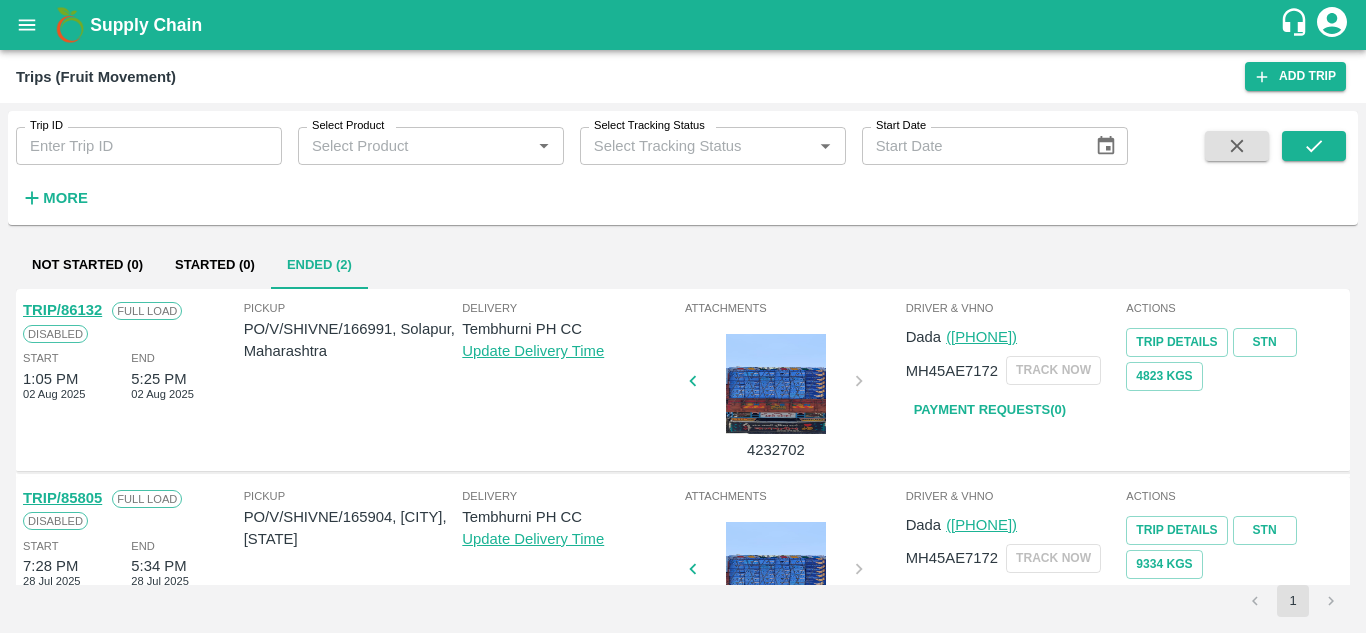 scroll, scrollTop: 79, scrollLeft: 0, axis: vertical 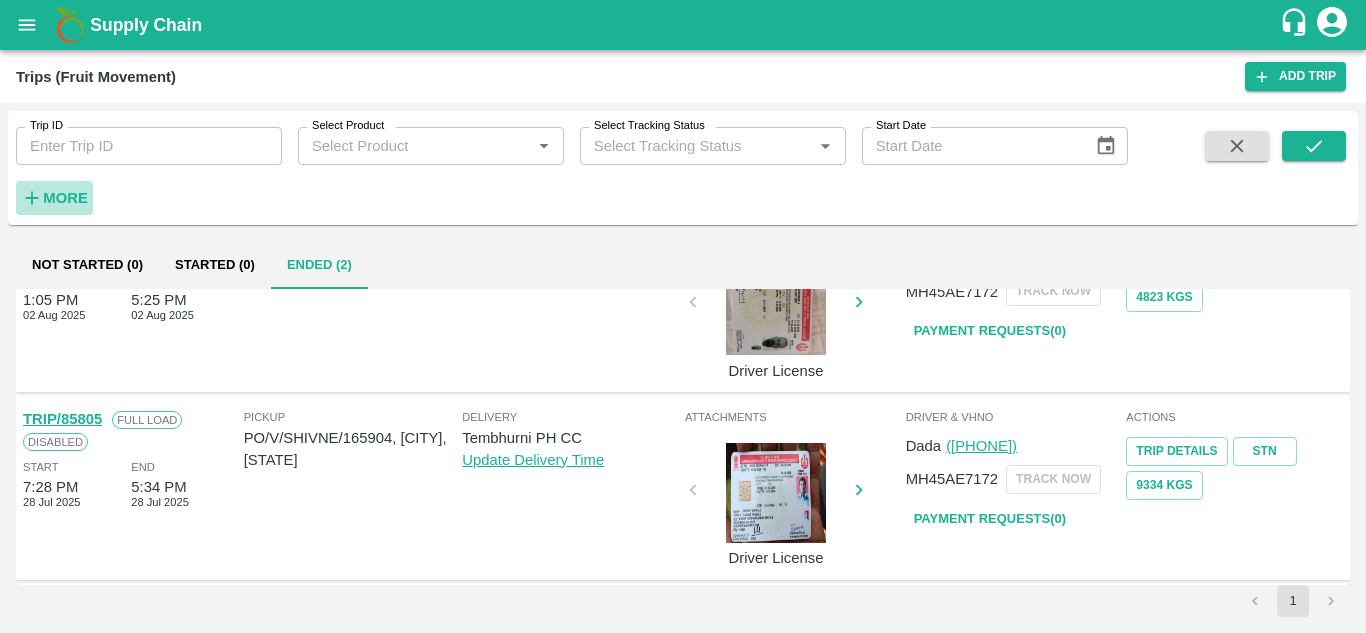 click on "More" at bounding box center [65, 198] 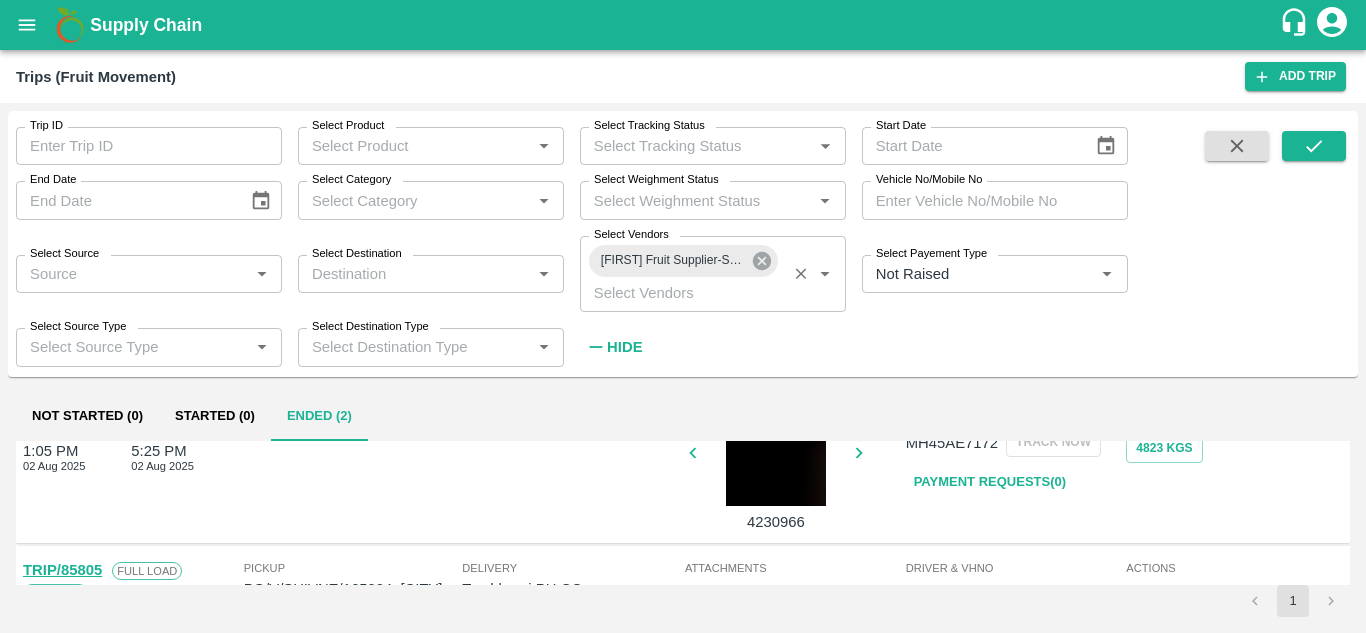 click 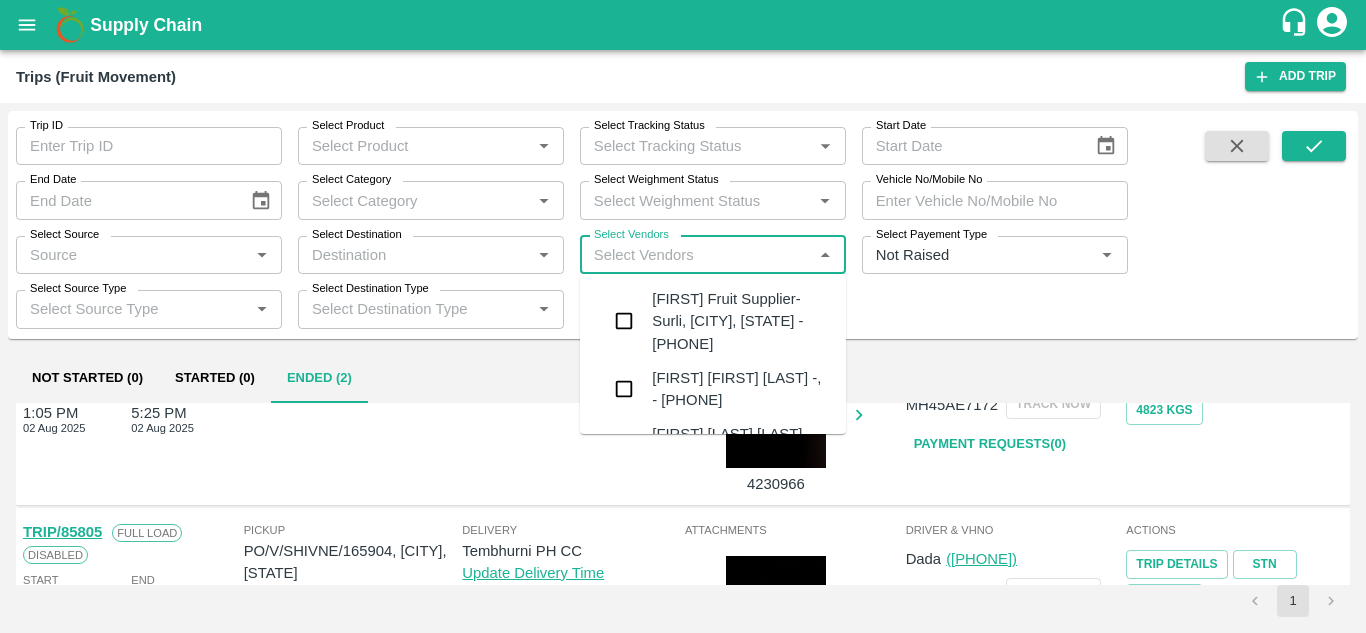 click on "Select Vendors" at bounding box center [696, 255] 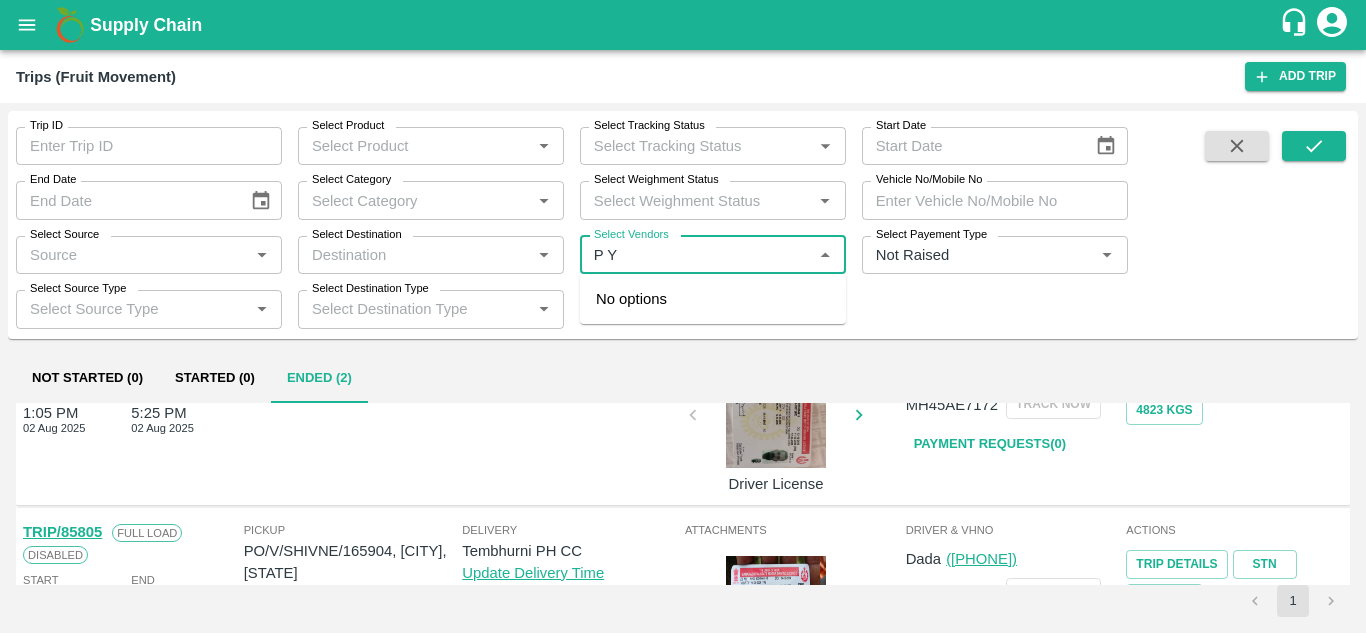 click on "Select Vendors" at bounding box center (696, 255) 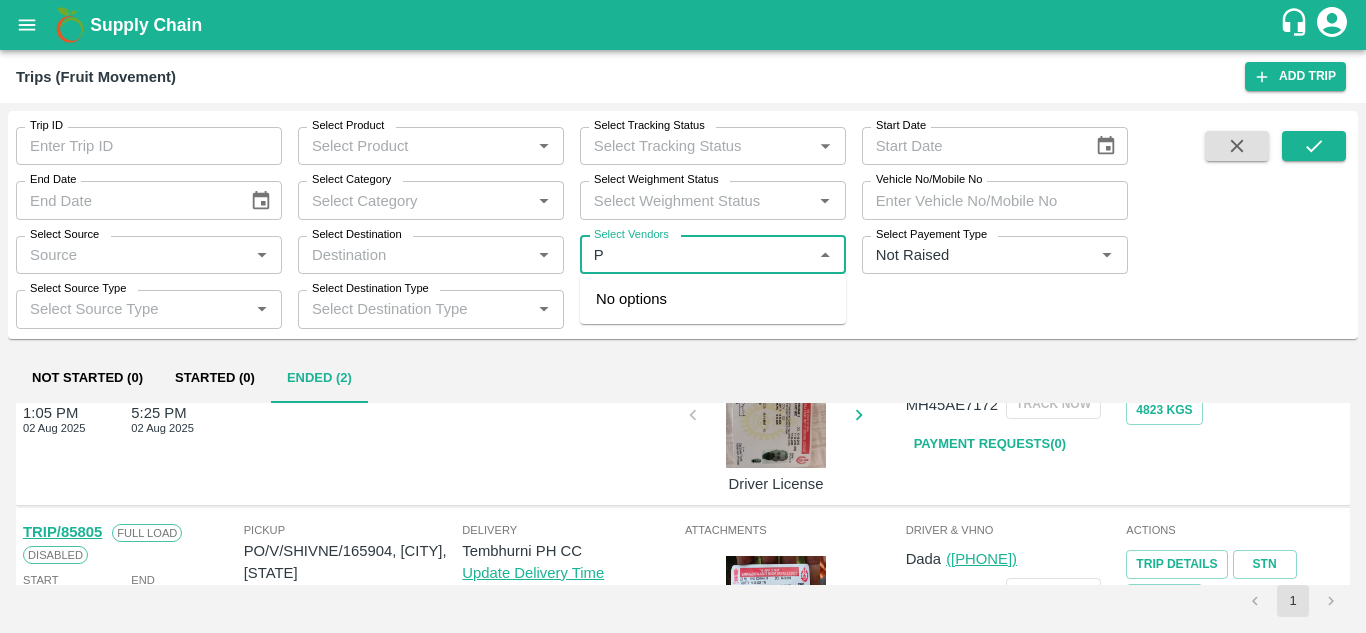 type on "P" 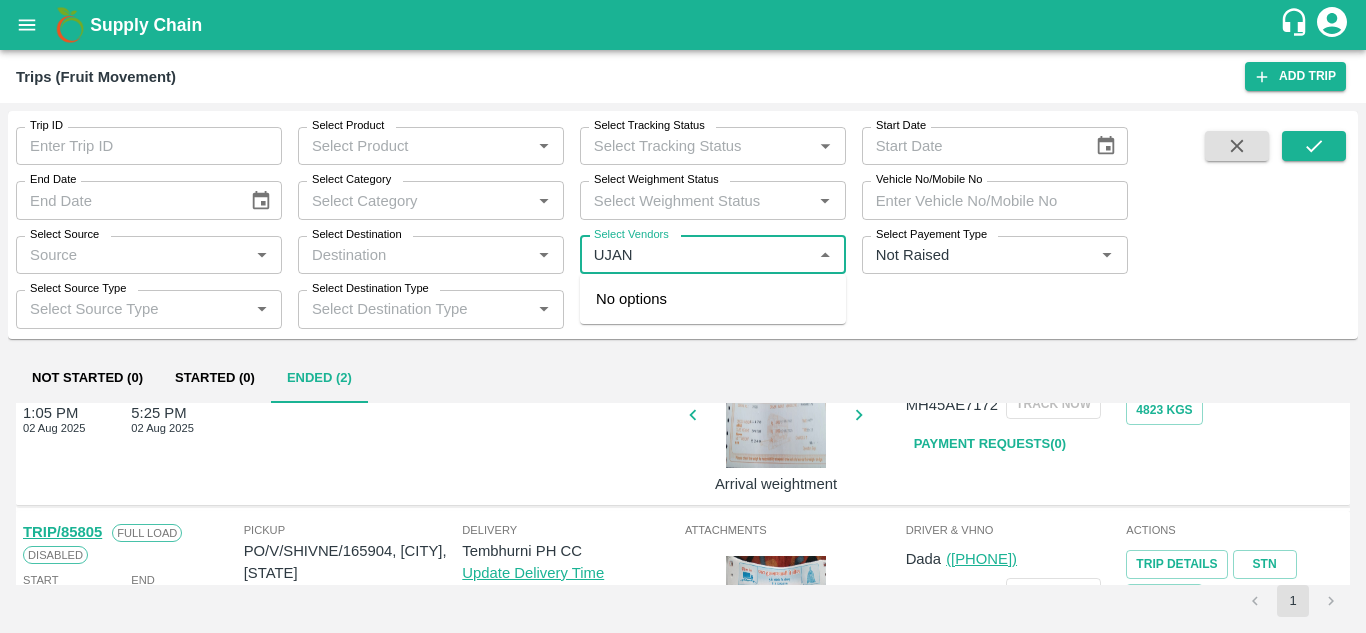 type on "UJANI" 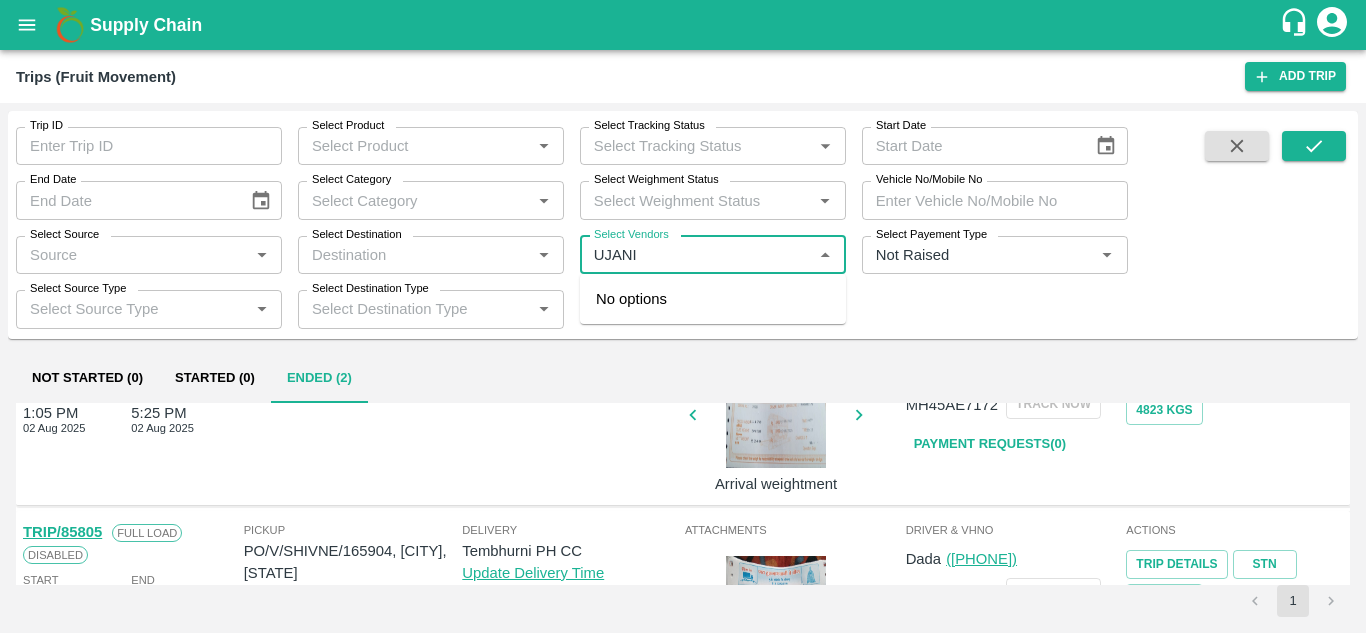 type 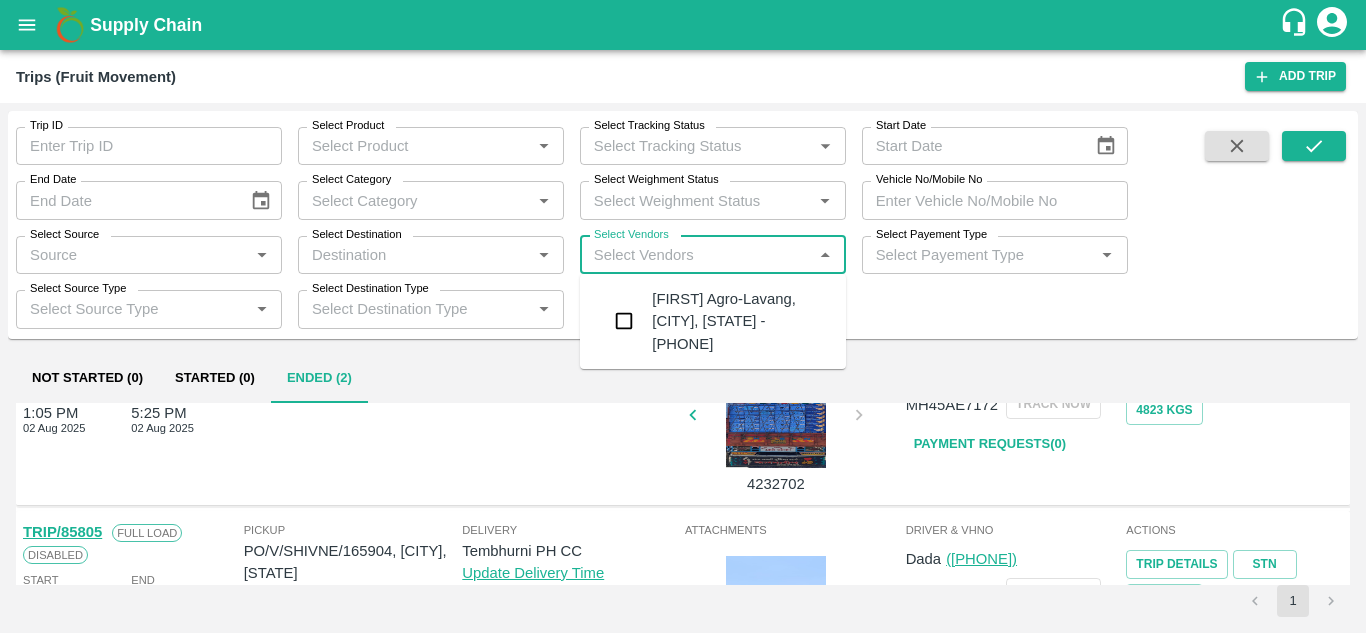 click on "[FIRST] Agro-Lavang, [CITY], [STATE] - [PHONE]" at bounding box center [741, 321] 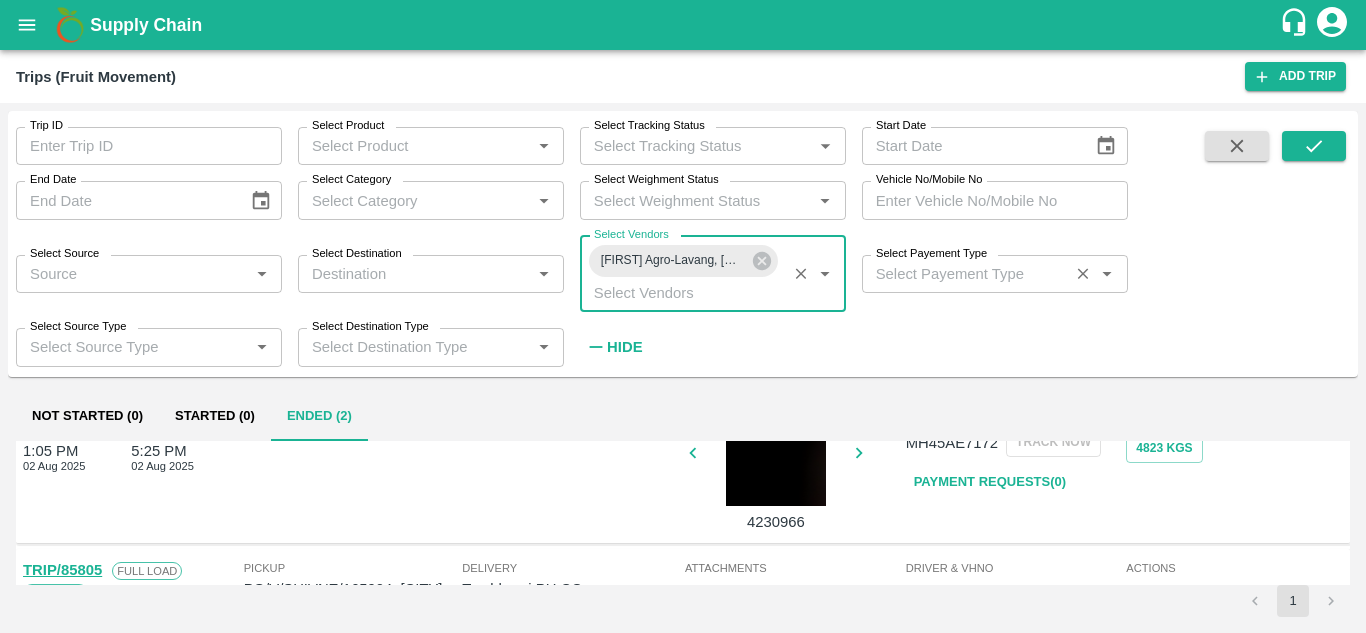 click on "Select Payement Type   *" at bounding box center (995, 274) 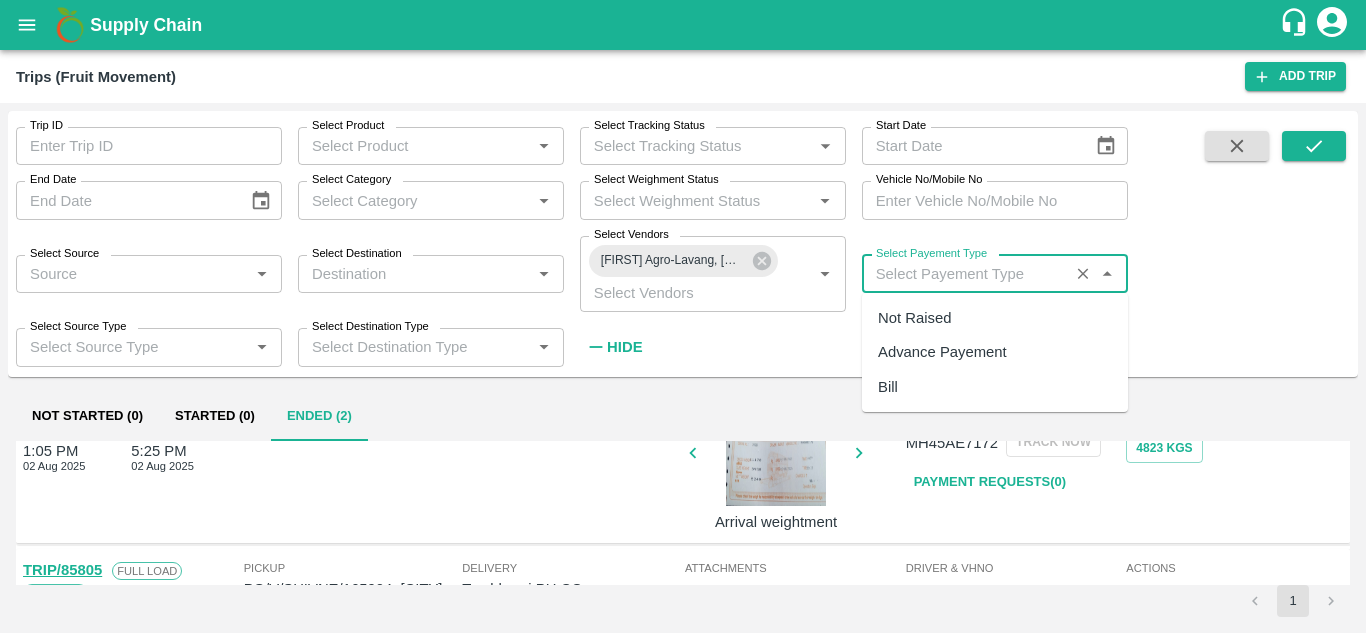 click on "Not Raised" at bounding box center (914, 318) 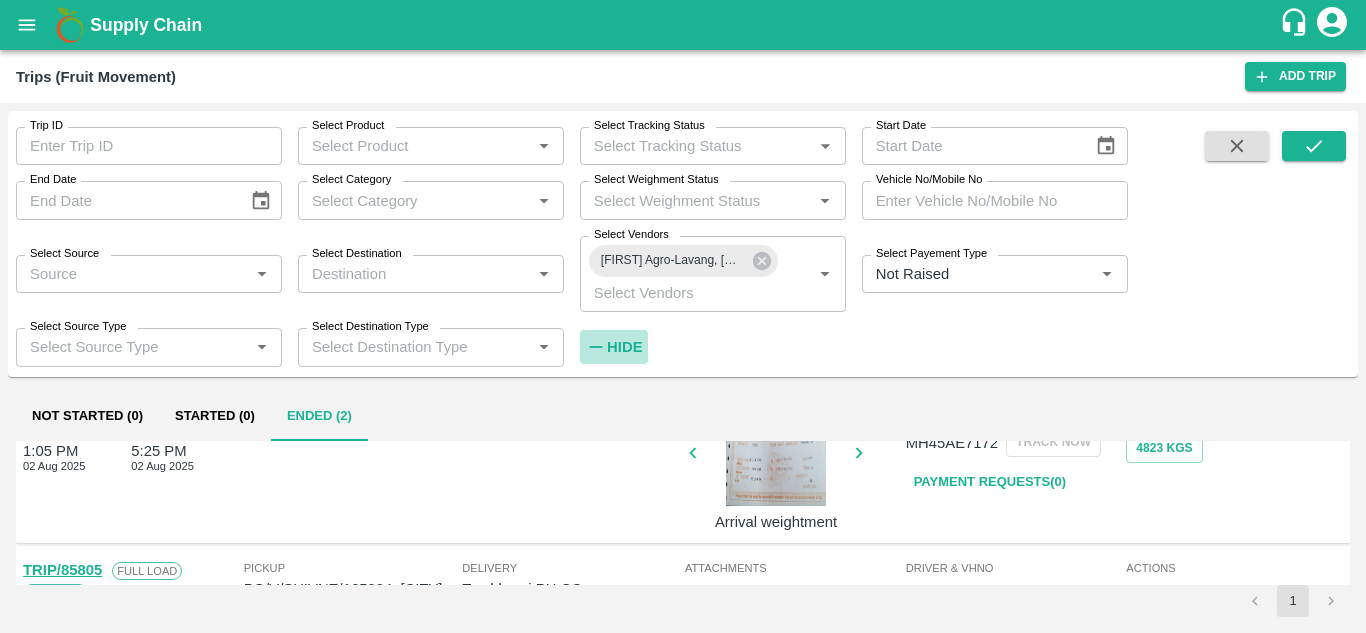 click 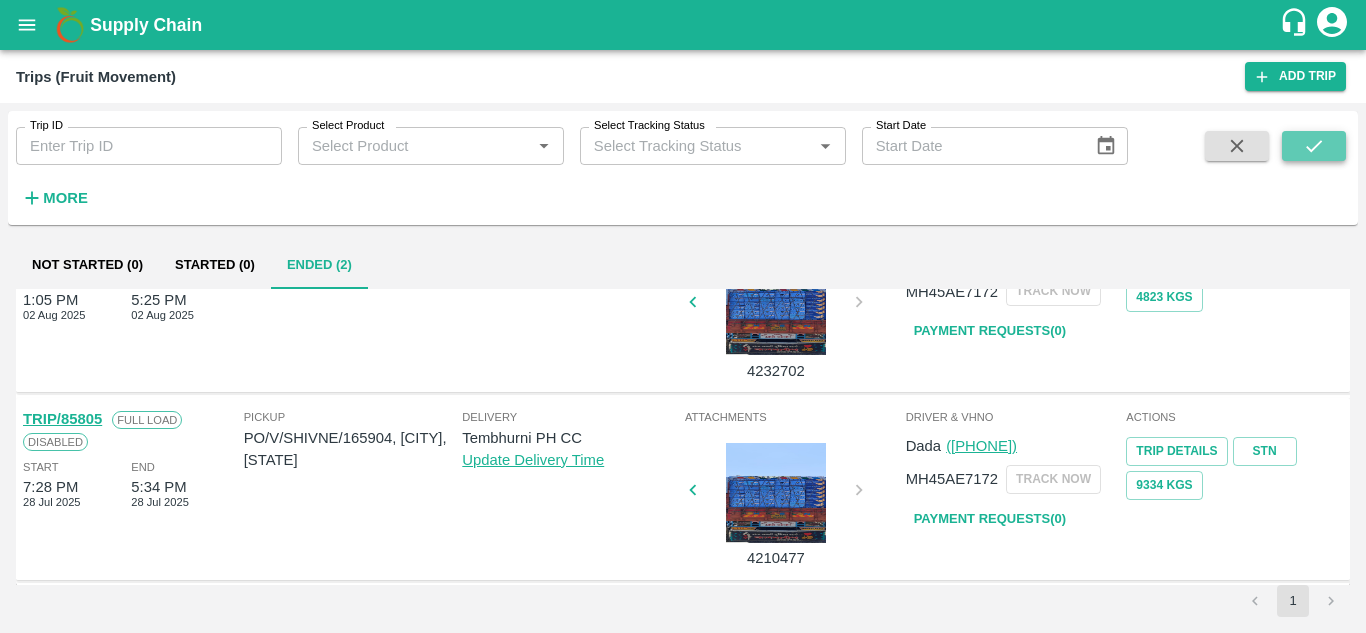 click at bounding box center [1314, 146] 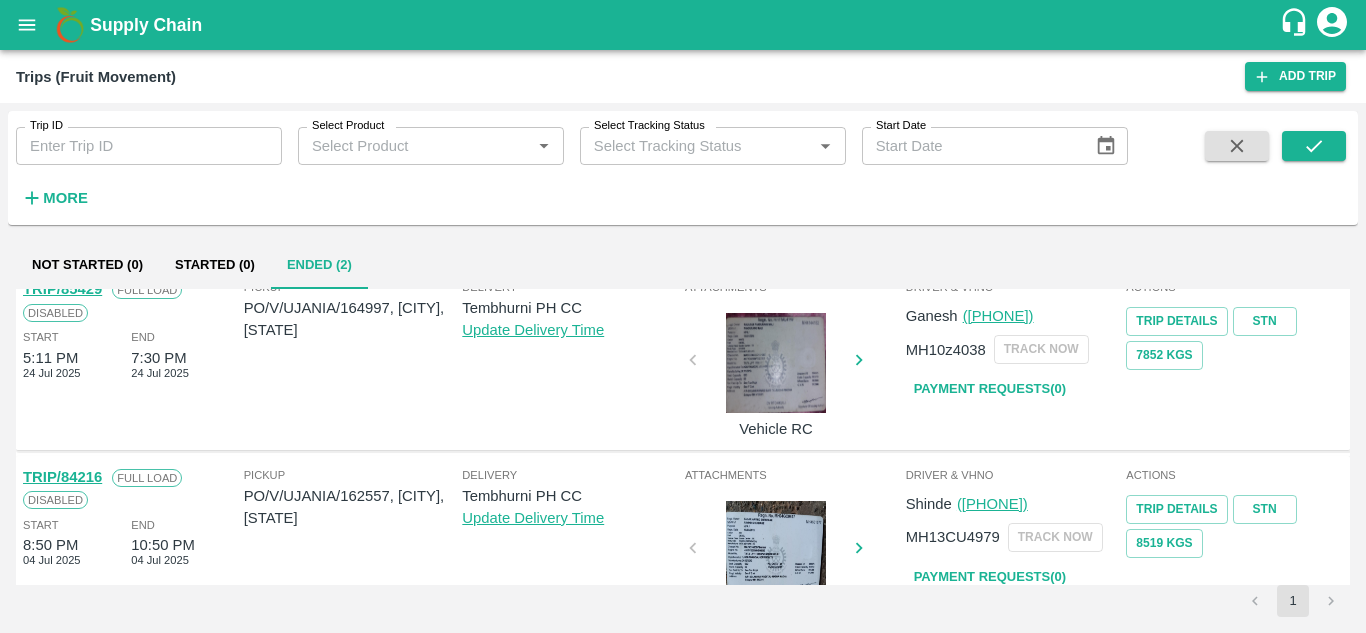 scroll, scrollTop: 22, scrollLeft: 0, axis: vertical 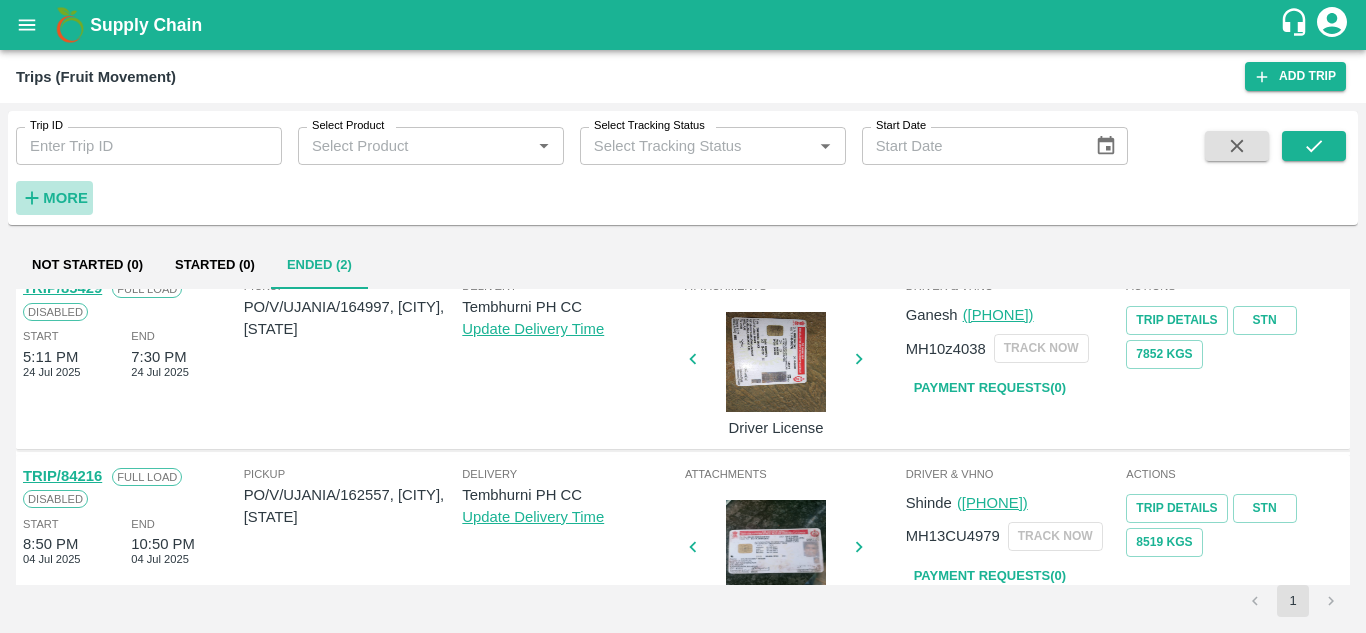 click on "More" at bounding box center (65, 198) 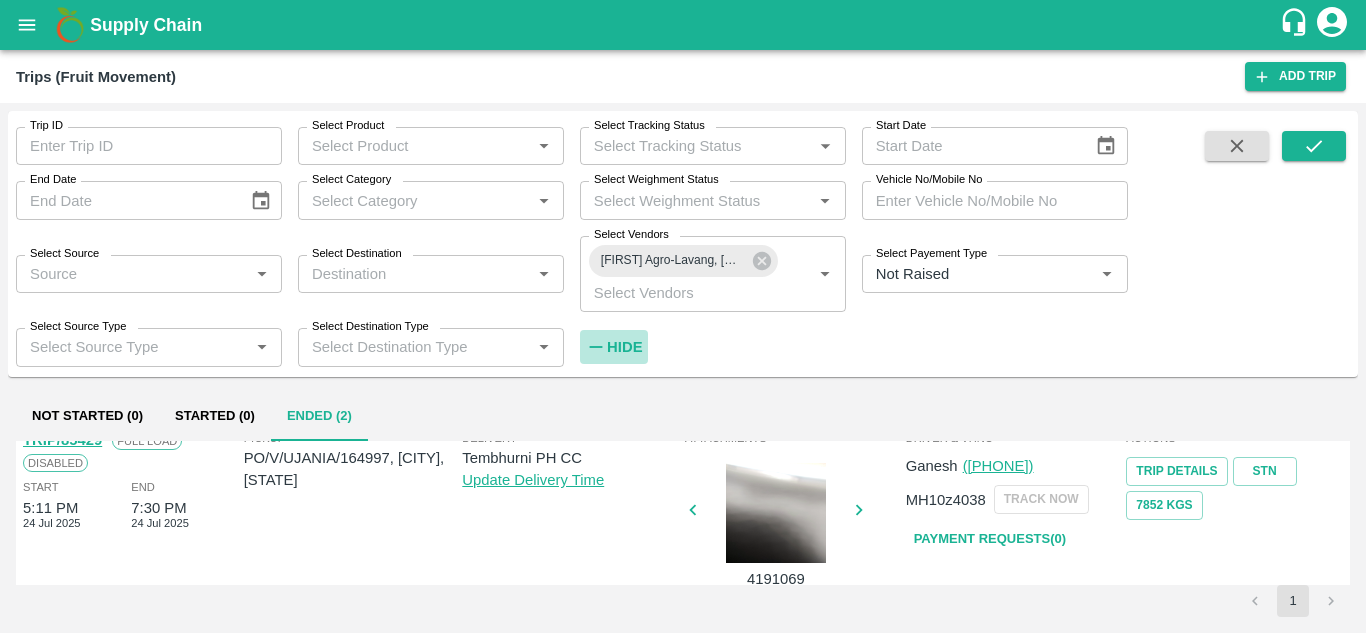 click on "Hide" at bounding box center [624, 347] 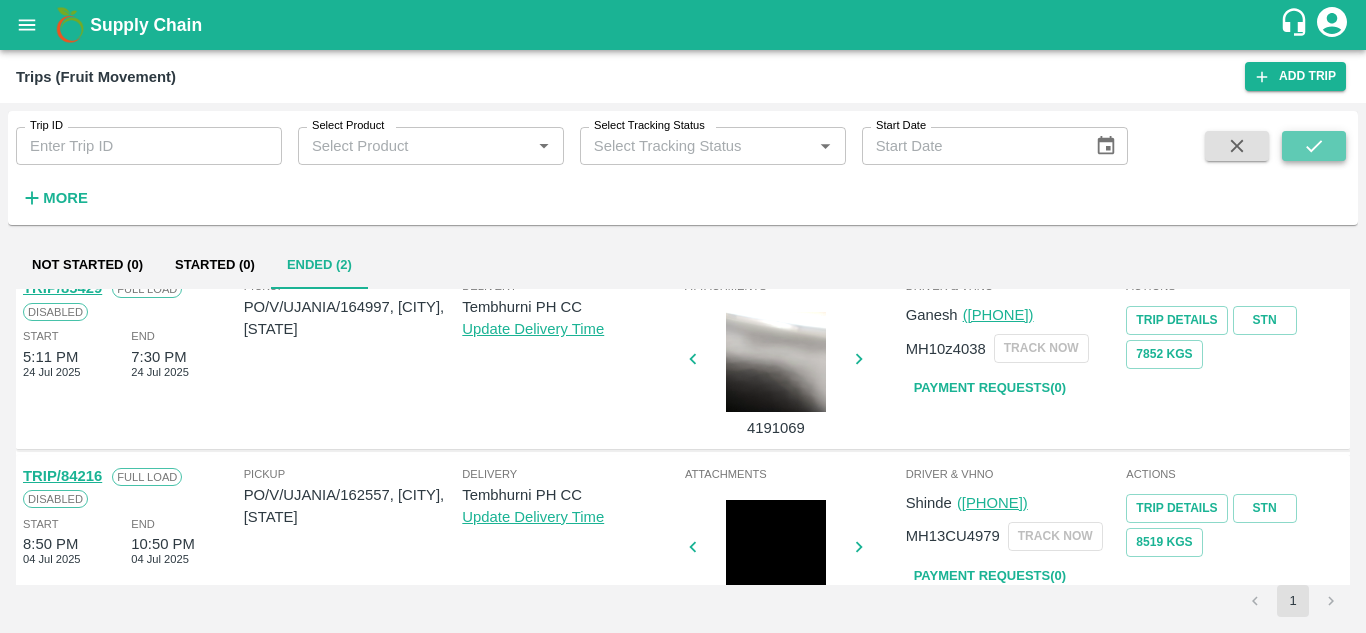 click 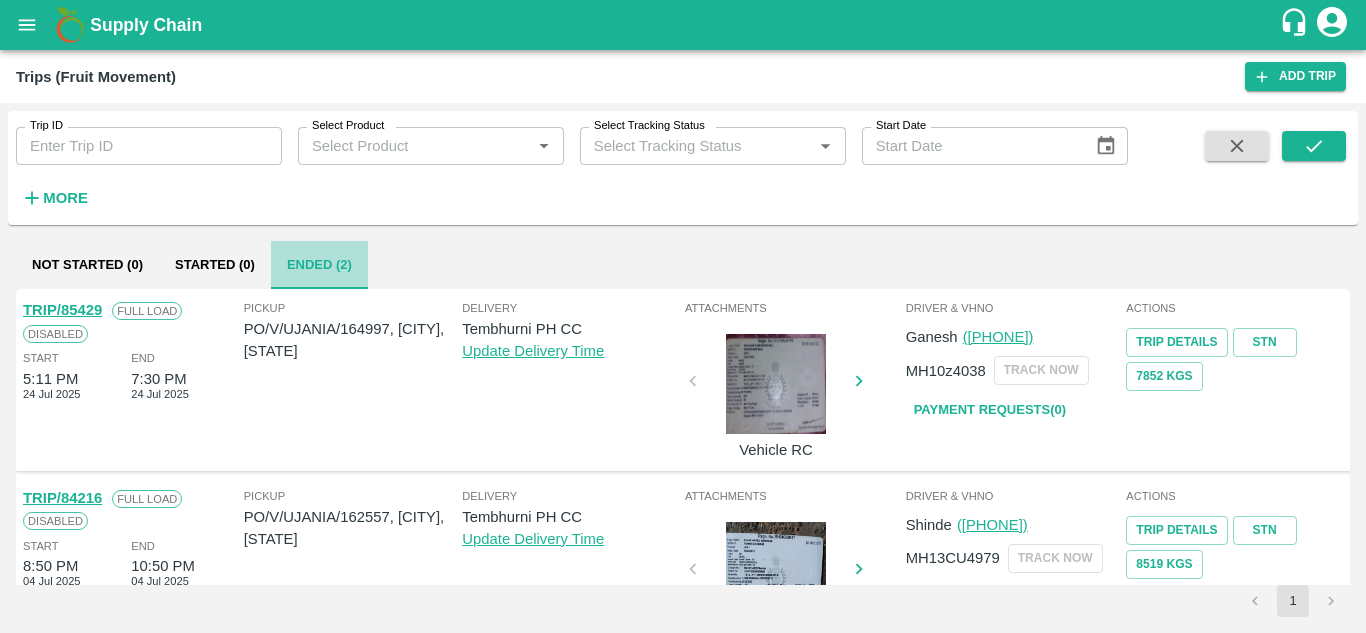 click on "Ended (2)" at bounding box center (319, 265) 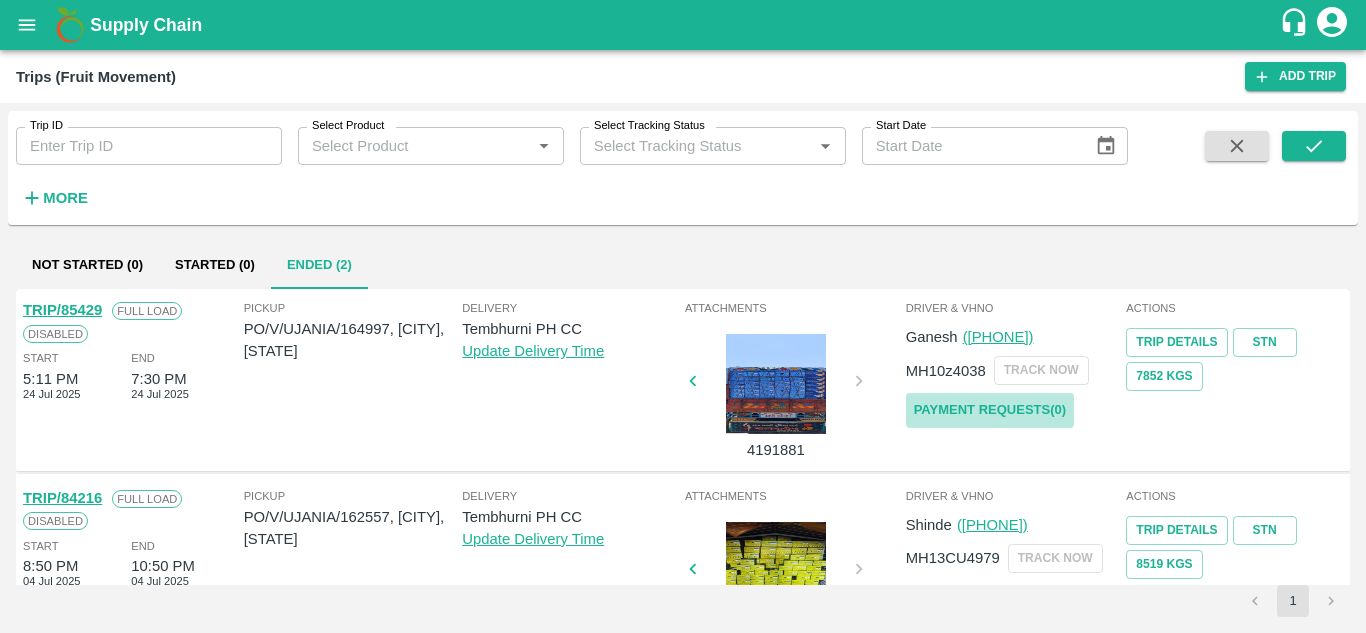 click on "Payment Requests( 0 )" at bounding box center [990, 410] 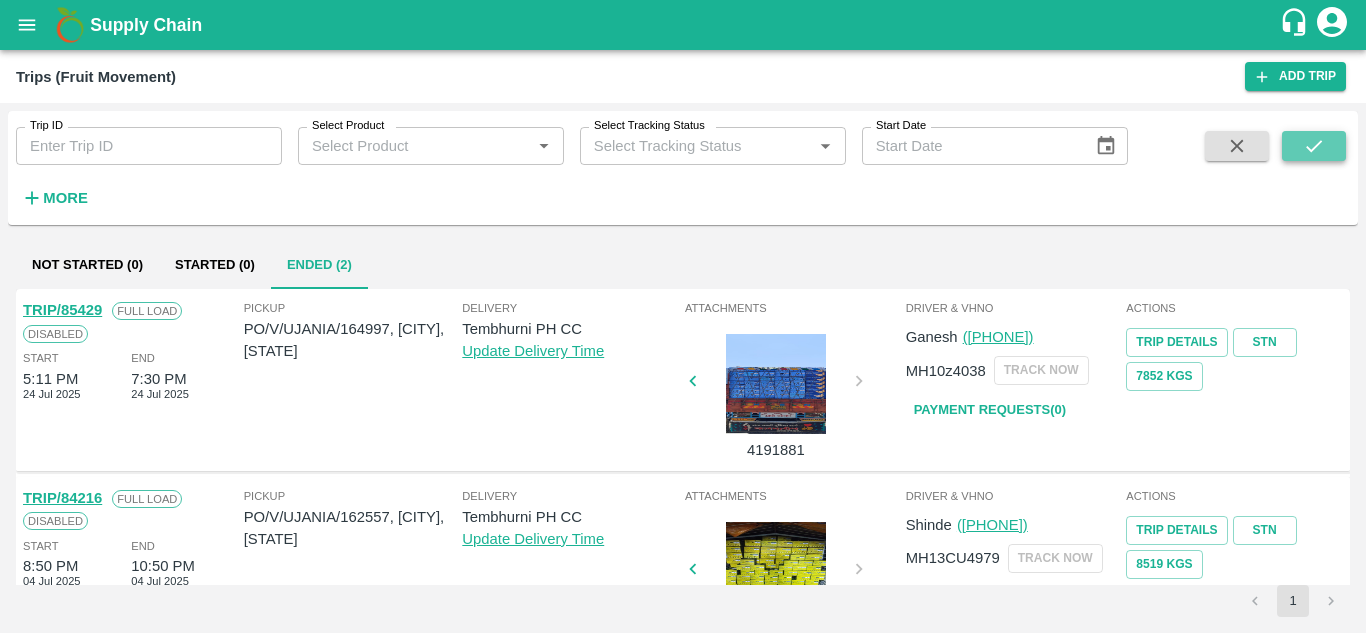 click 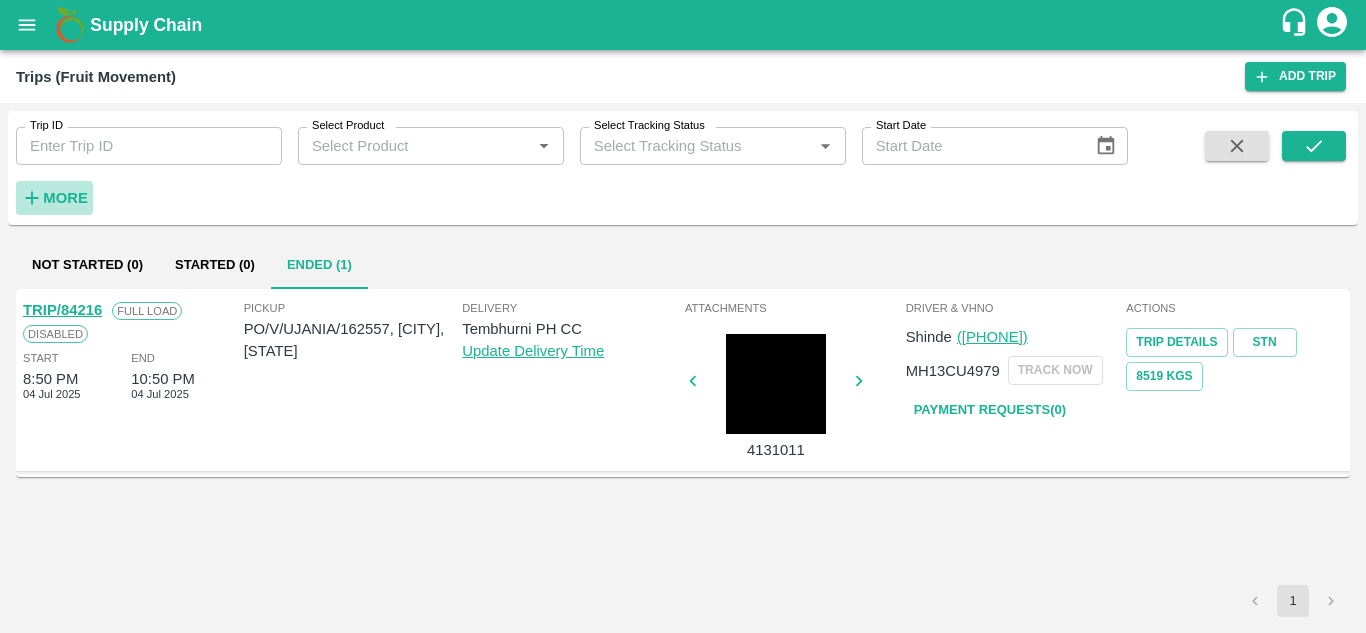 click on "More" at bounding box center [65, 198] 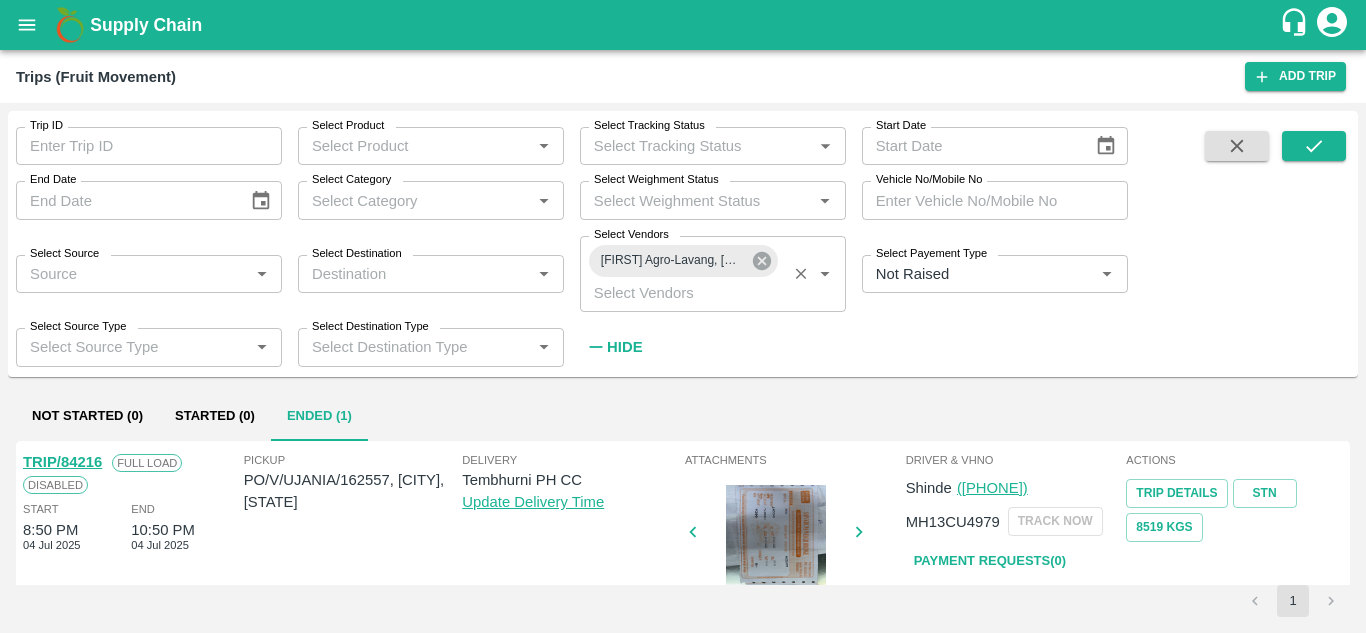 click 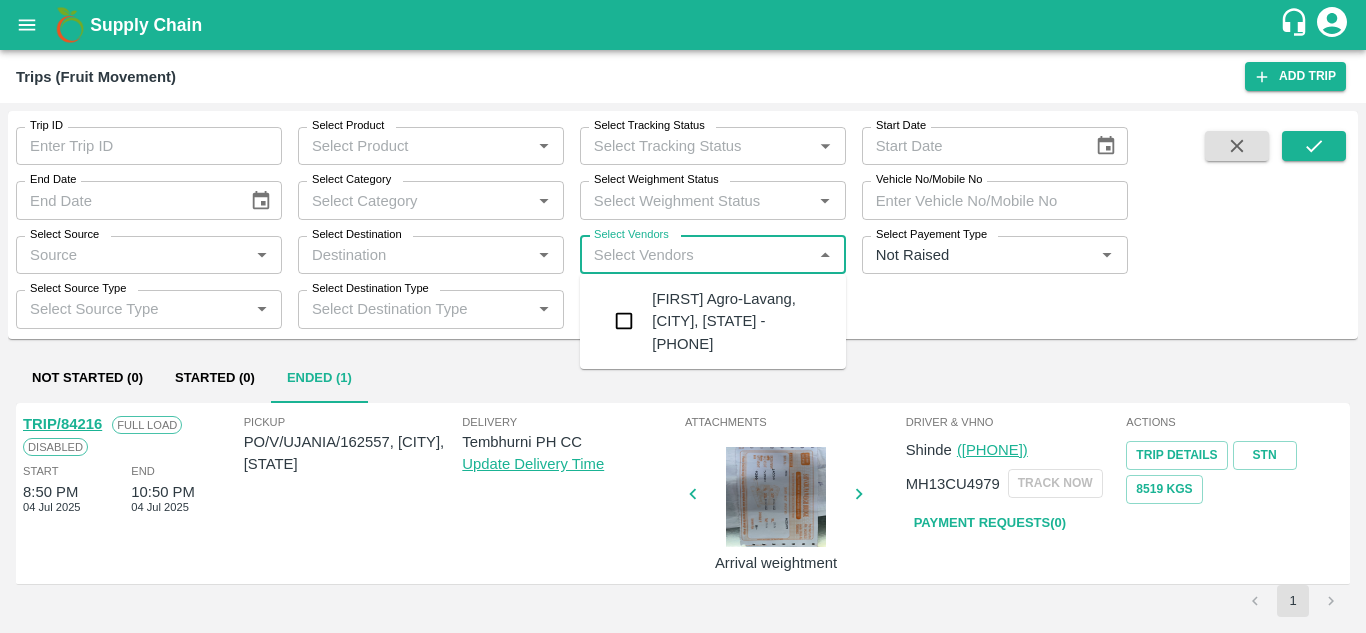 click on "Select Vendors" at bounding box center (696, 255) 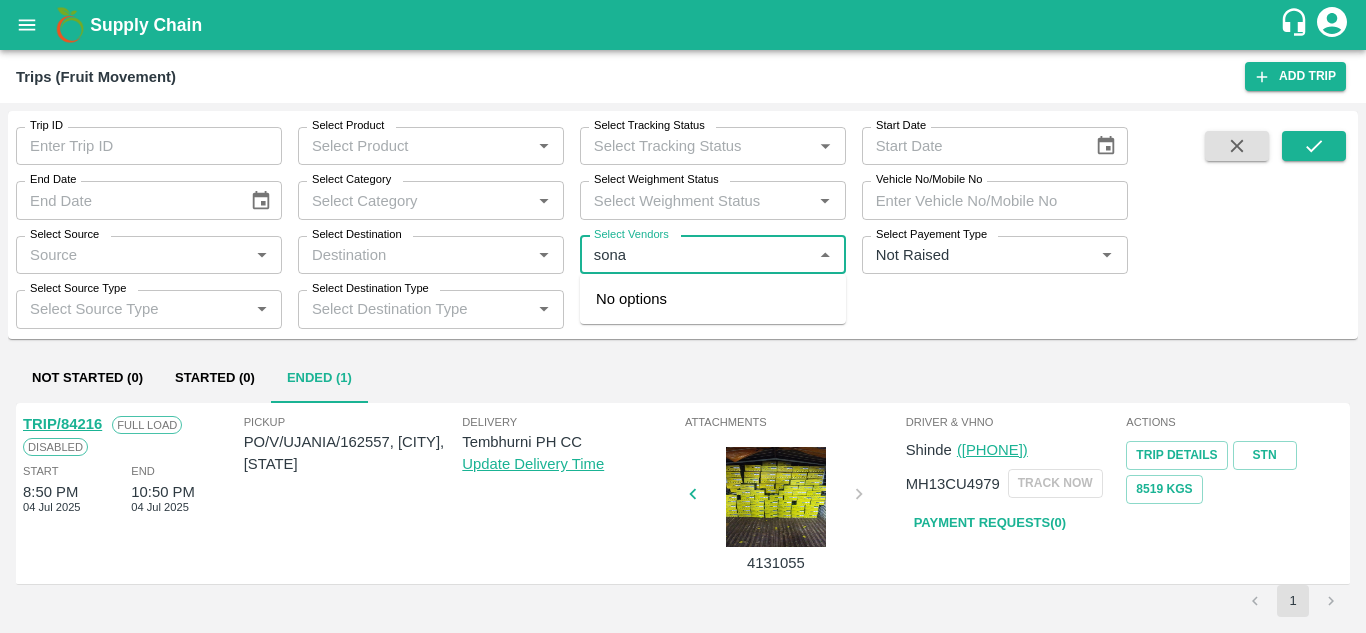 type on "sonai" 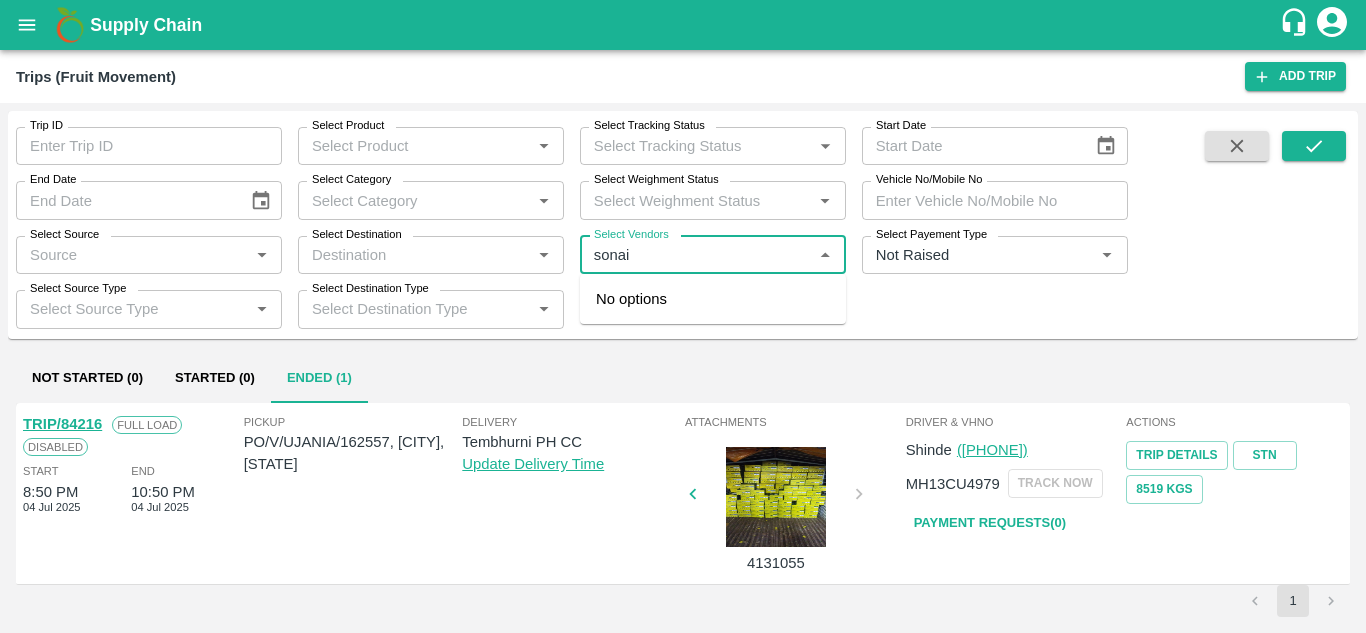 type 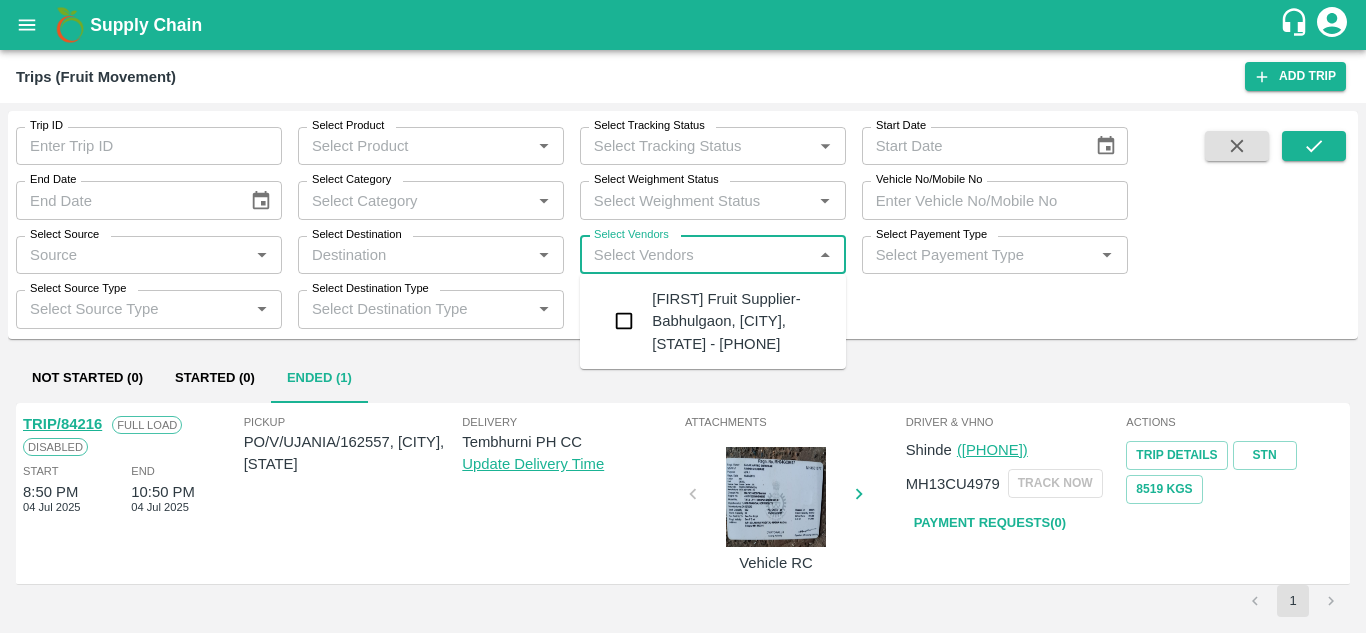click on "[FIRST] Fruit Supplier-Babhulgaon, [CITY], [STATE] - [PHONE]" at bounding box center (741, 321) 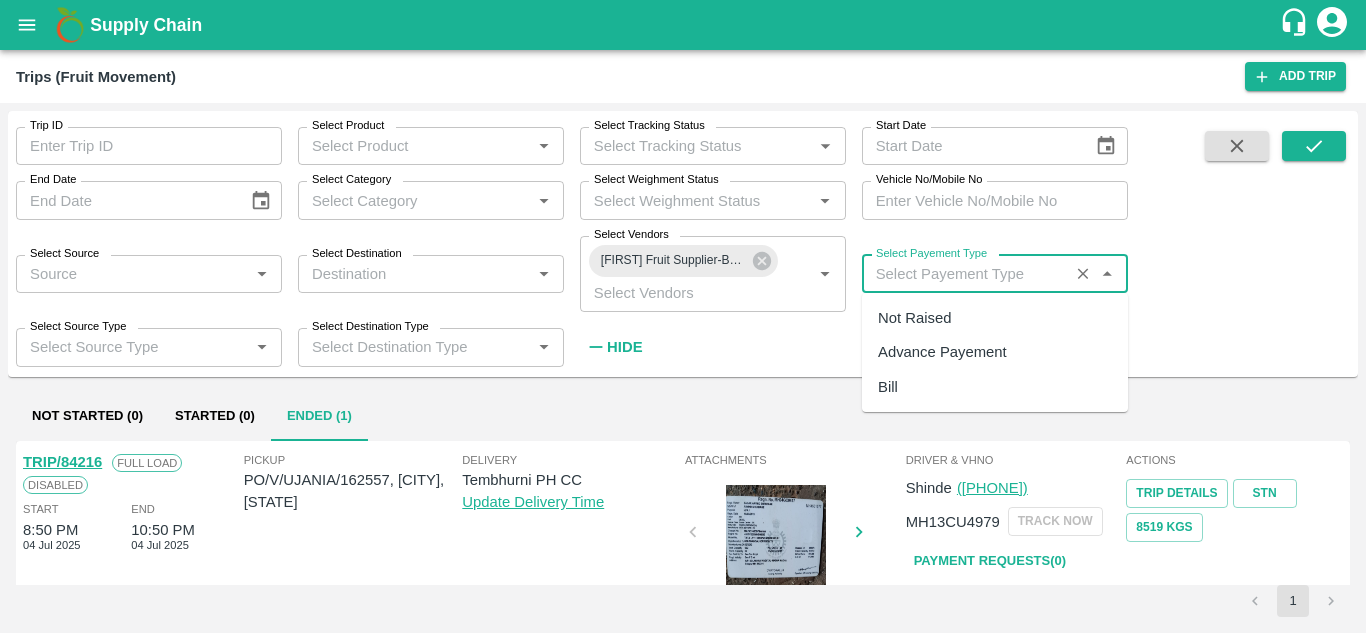 click on "Select Payement Type" at bounding box center (965, 274) 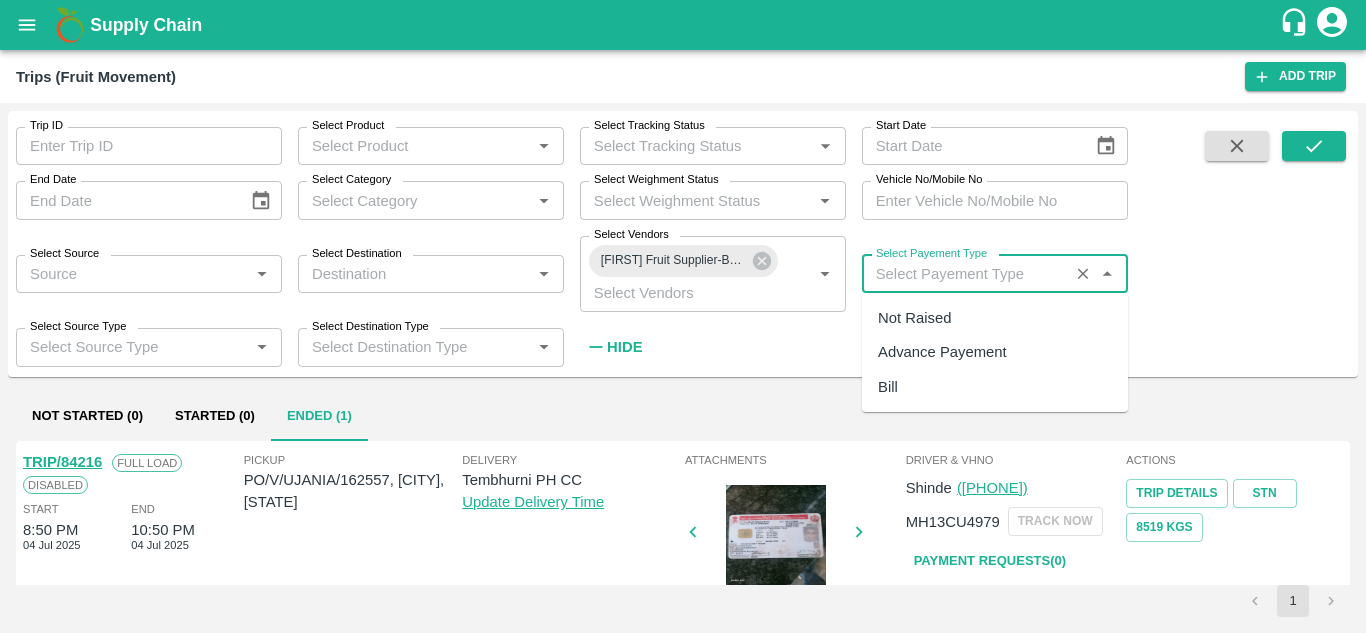 click on "Not Raised" at bounding box center [914, 318] 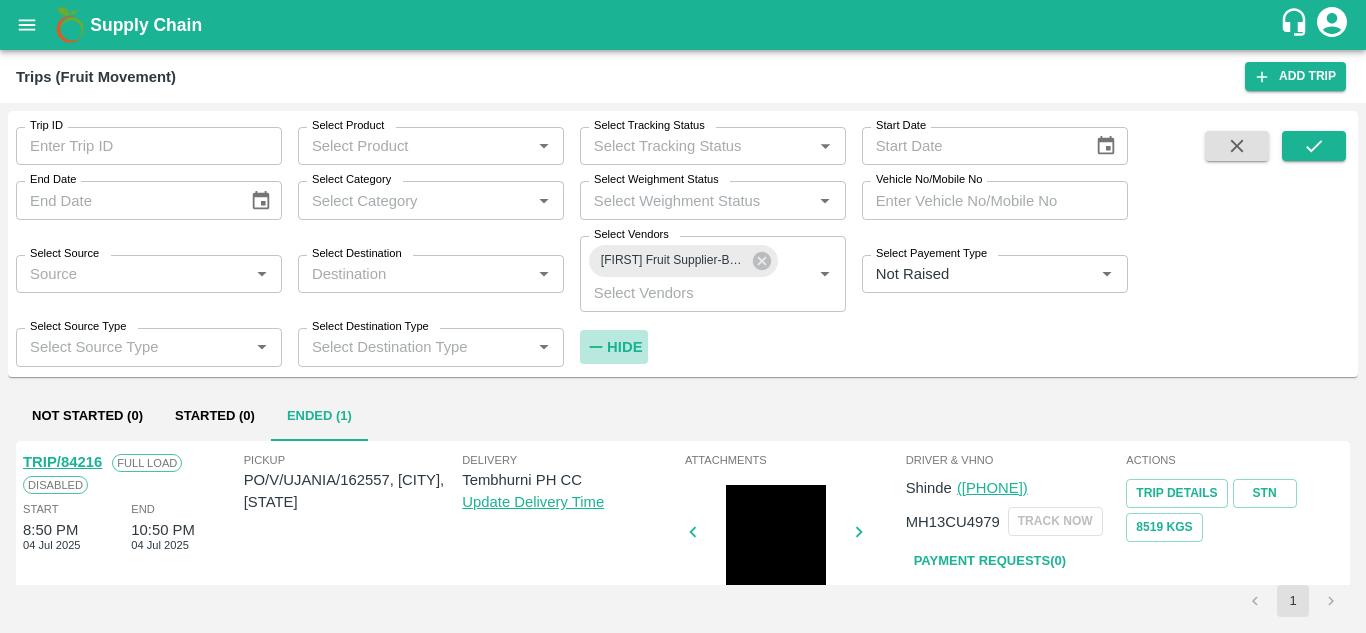 click on "Hide" at bounding box center [624, 347] 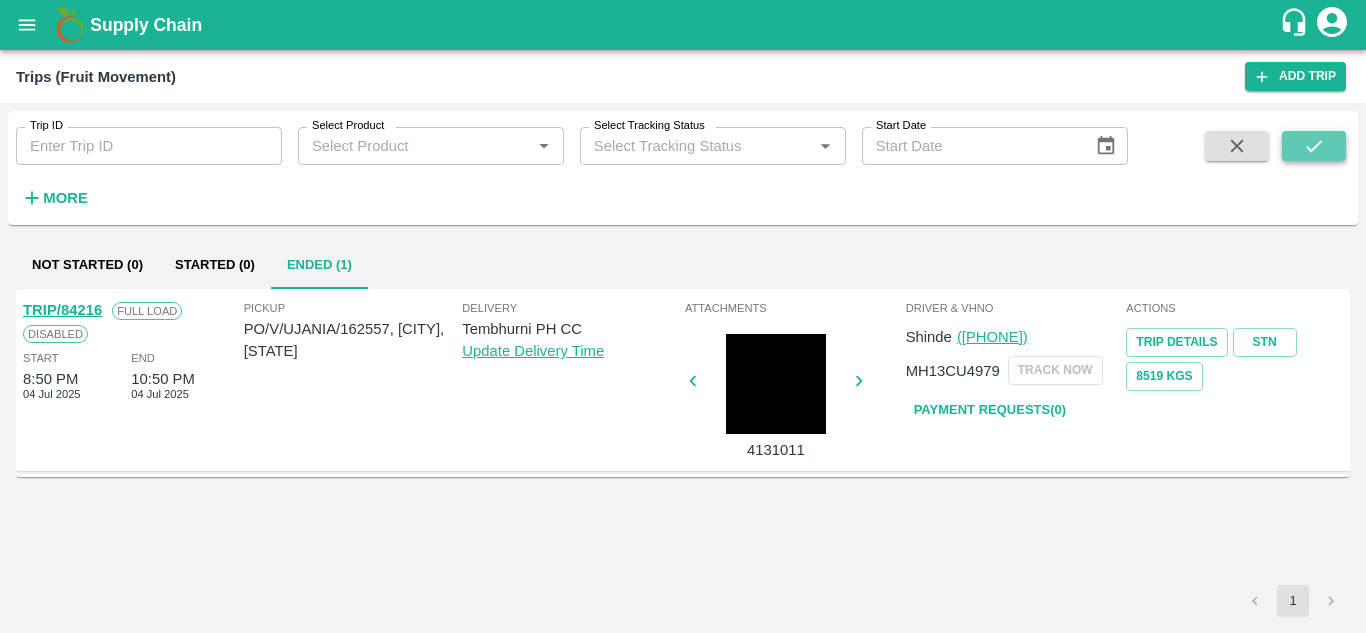 click 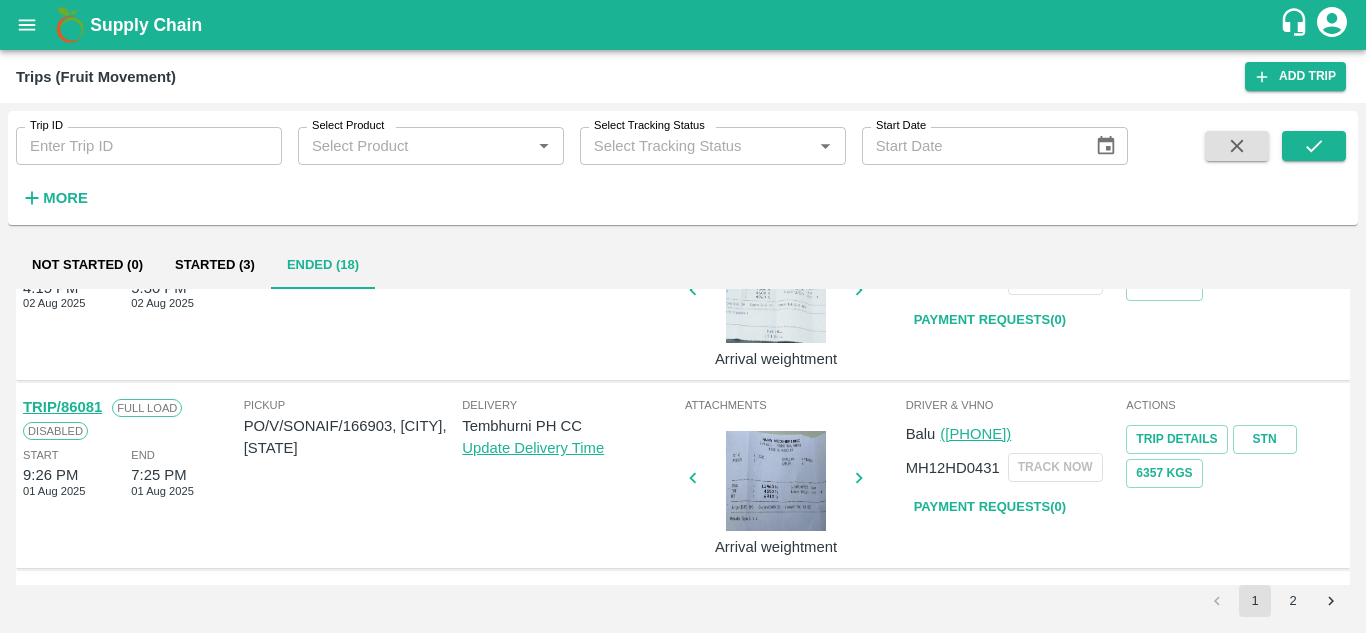 scroll, scrollTop: 1580, scrollLeft: 0, axis: vertical 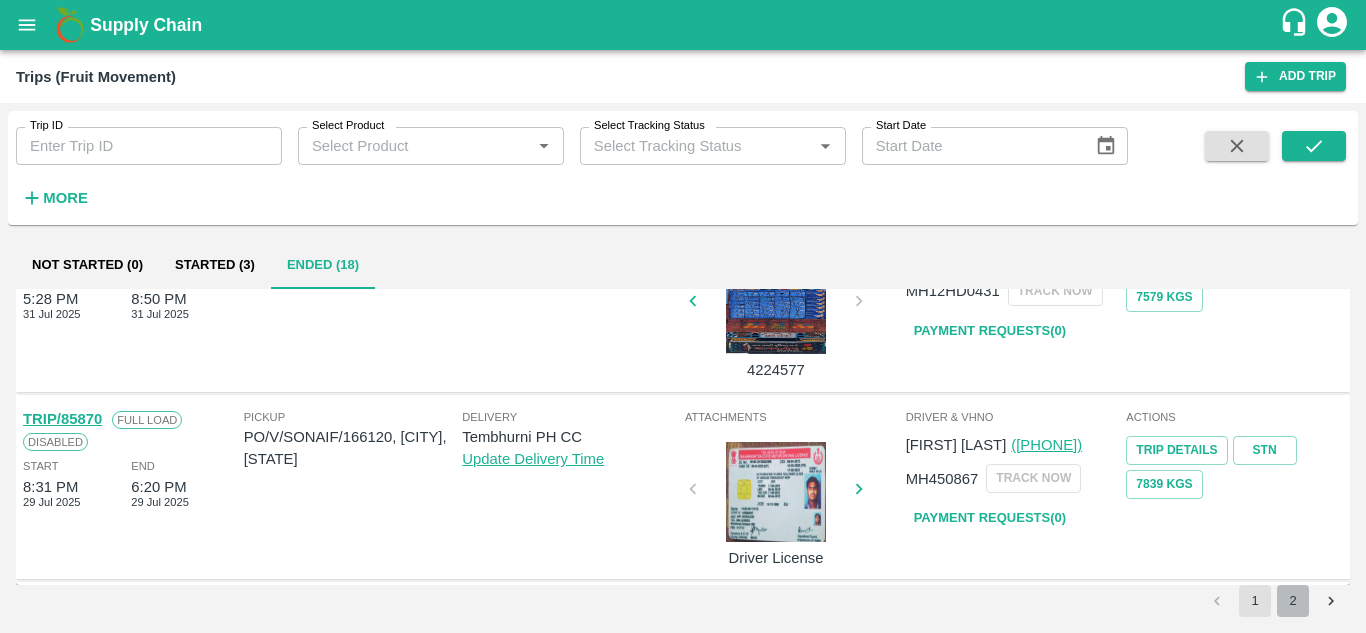 click on "2" at bounding box center [1293, 601] 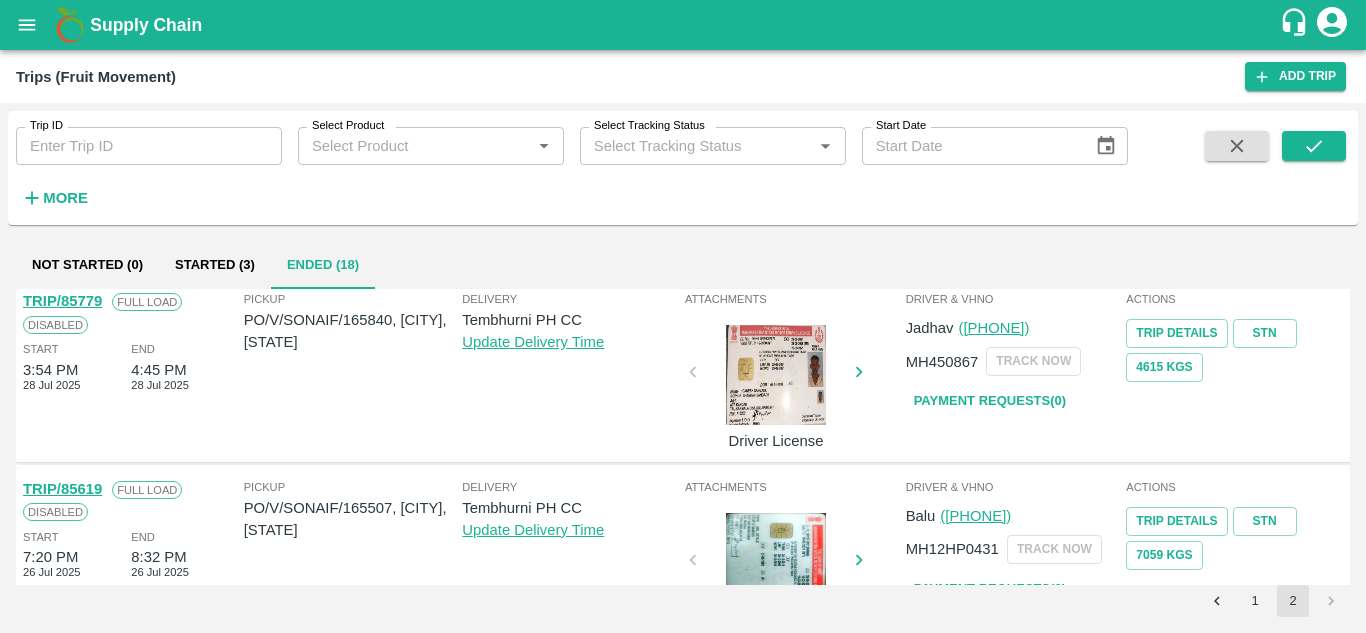 scroll, scrollTop: 0, scrollLeft: 0, axis: both 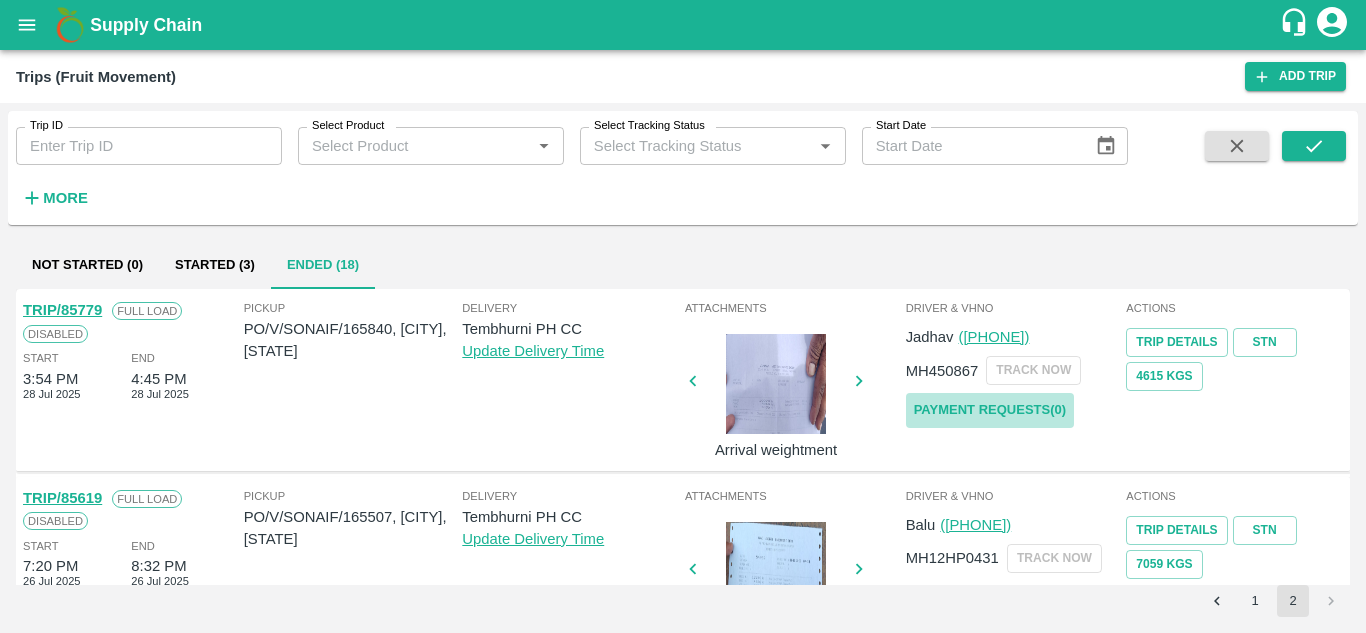 click on "Payment Requests( 0 )" at bounding box center [990, 410] 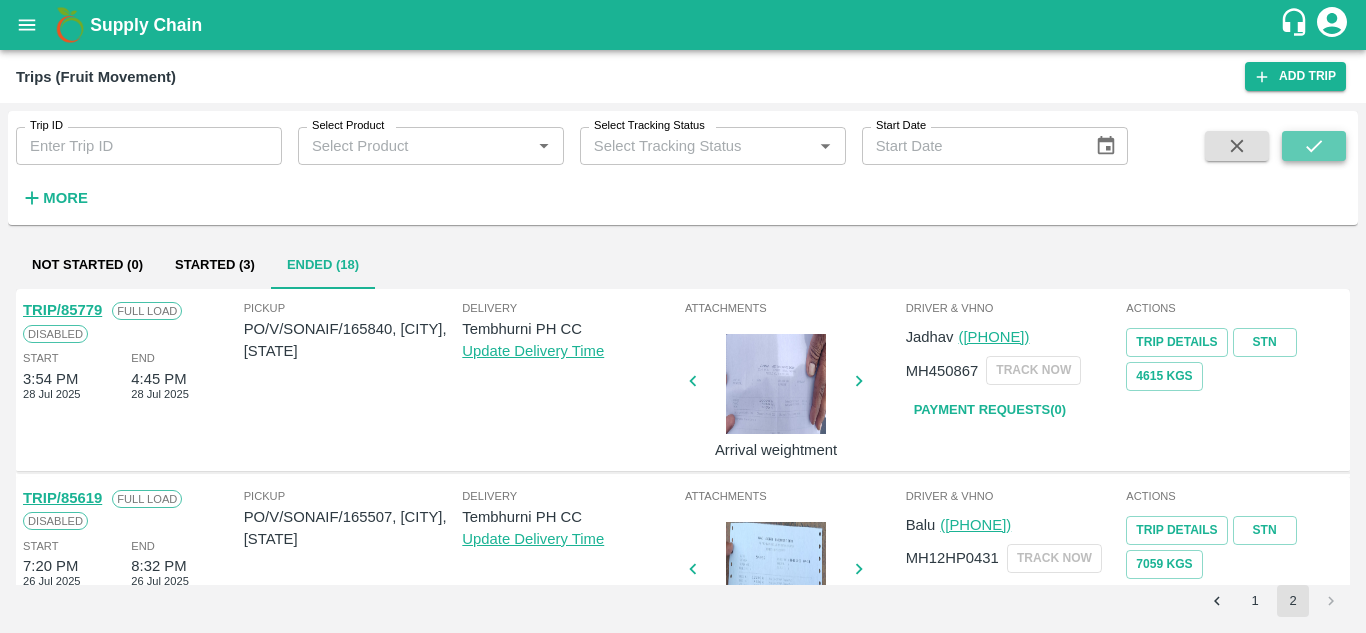 click at bounding box center [1314, 146] 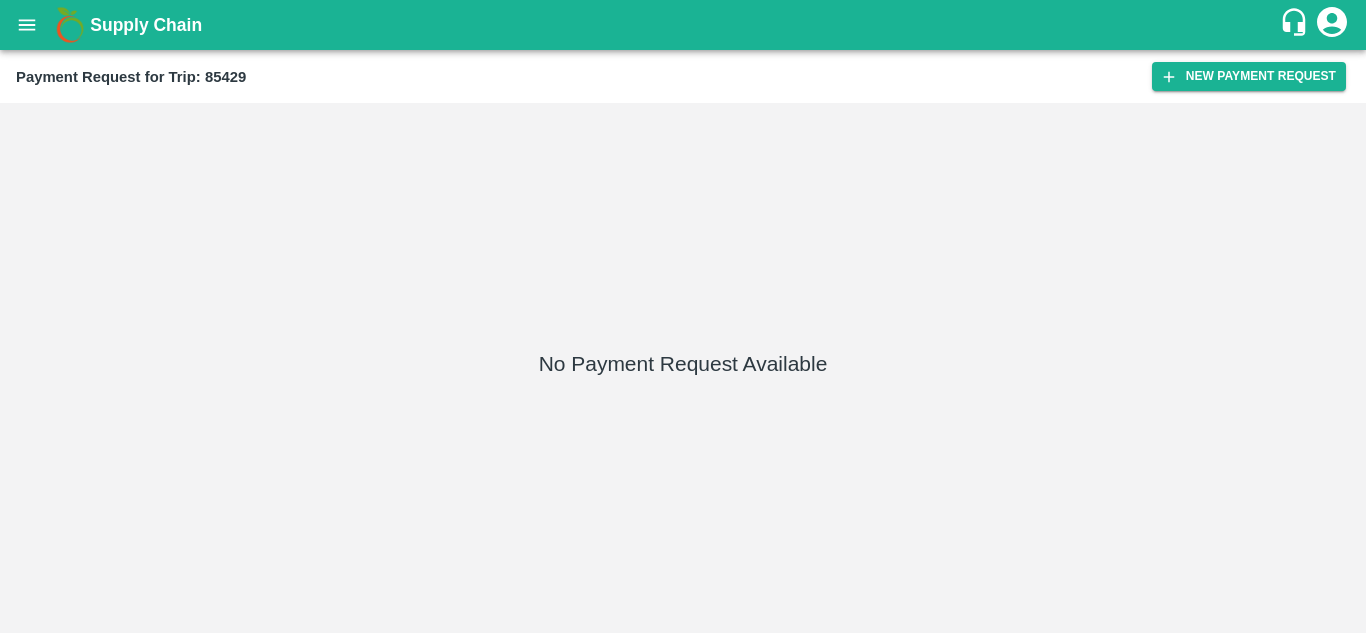 scroll, scrollTop: 0, scrollLeft: 0, axis: both 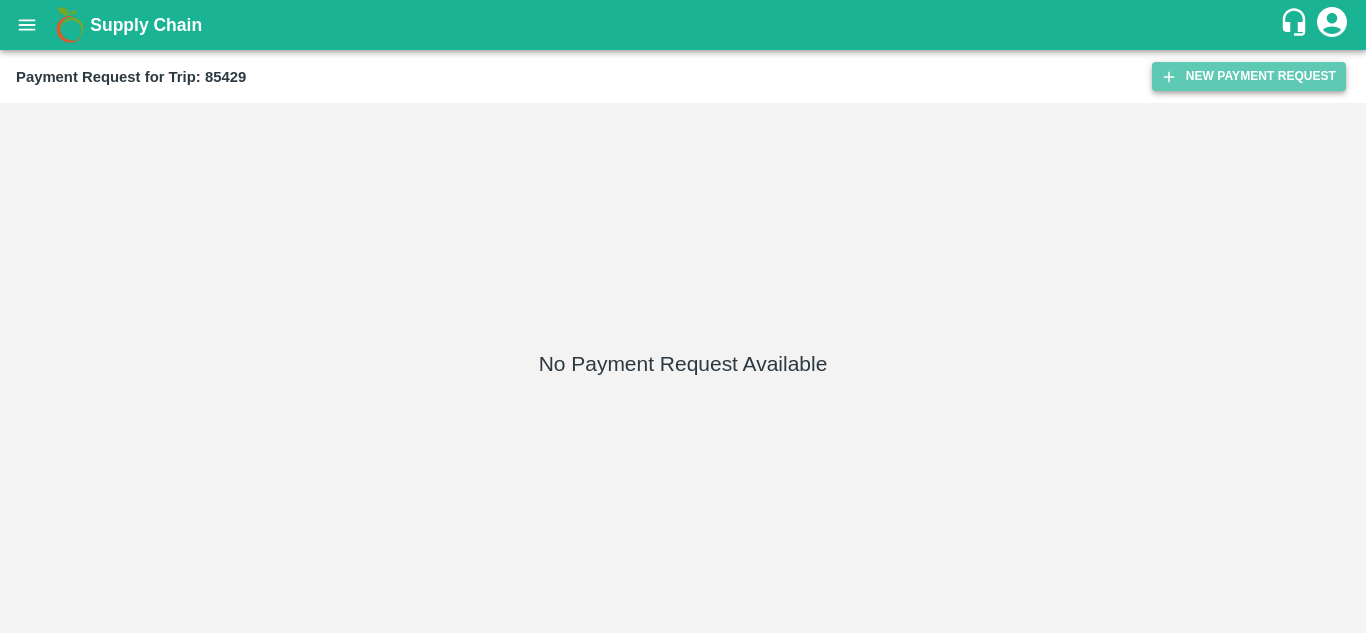 click on "New Payment Request" at bounding box center (1249, 76) 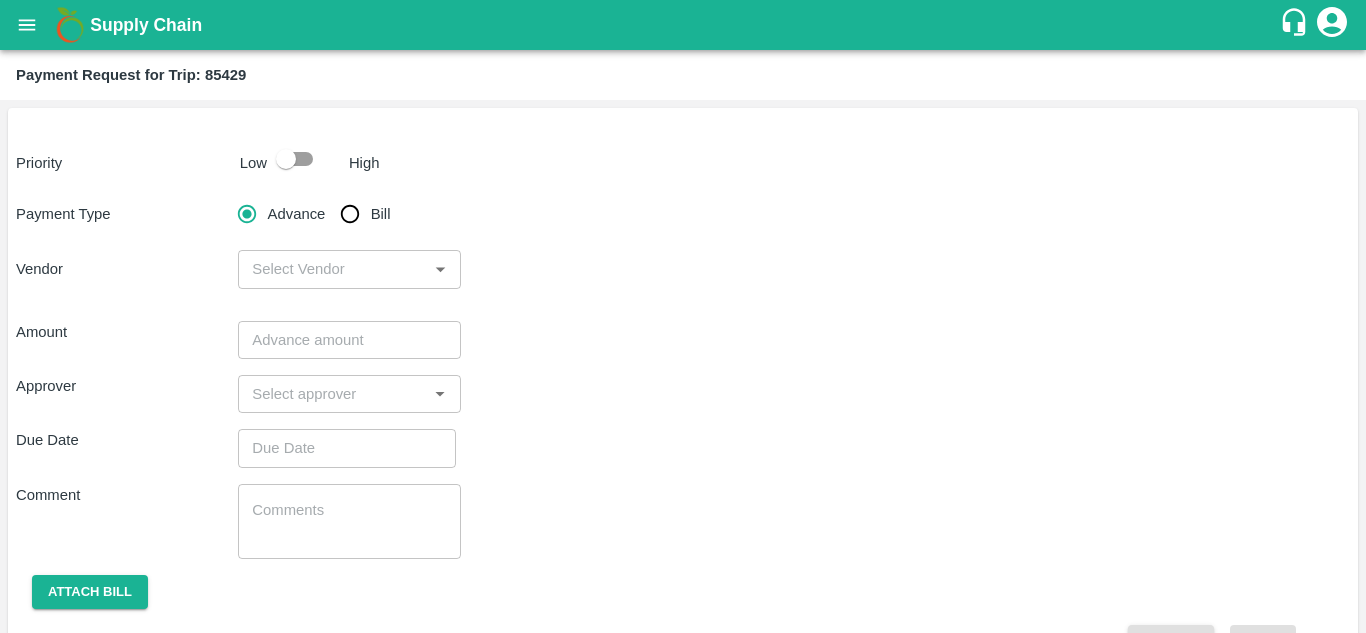 click at bounding box center (286, 159) 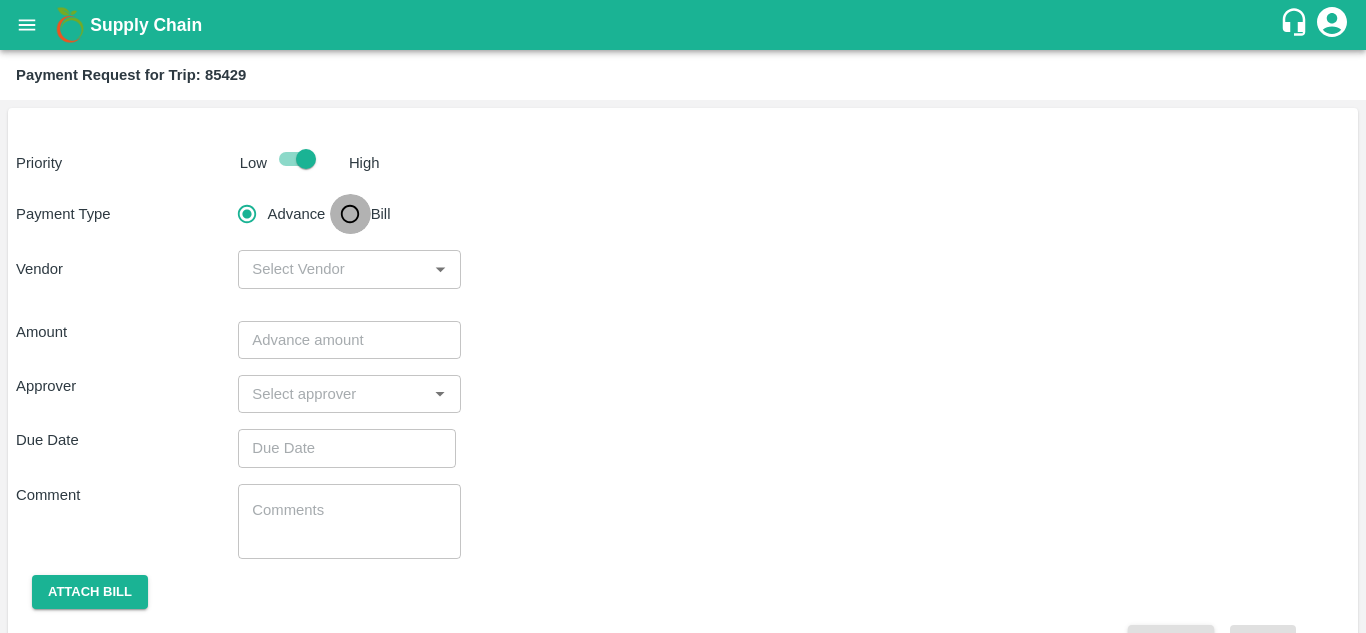 click on "Bill" at bounding box center [350, 214] 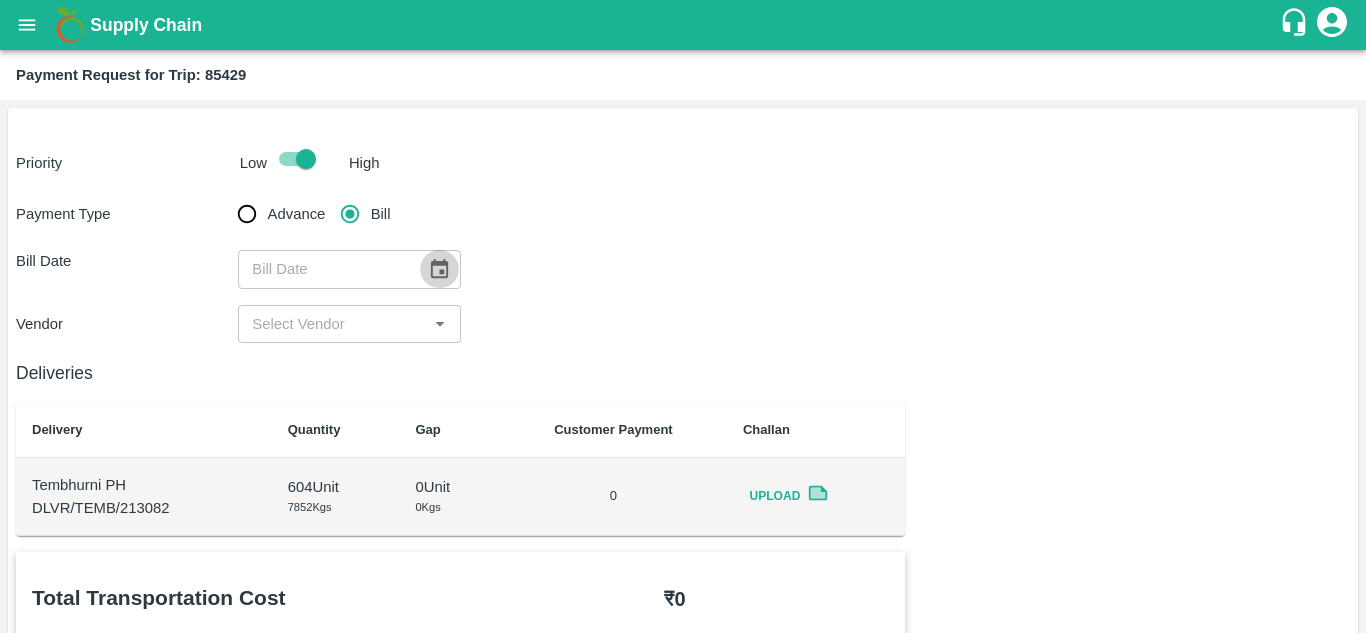 click 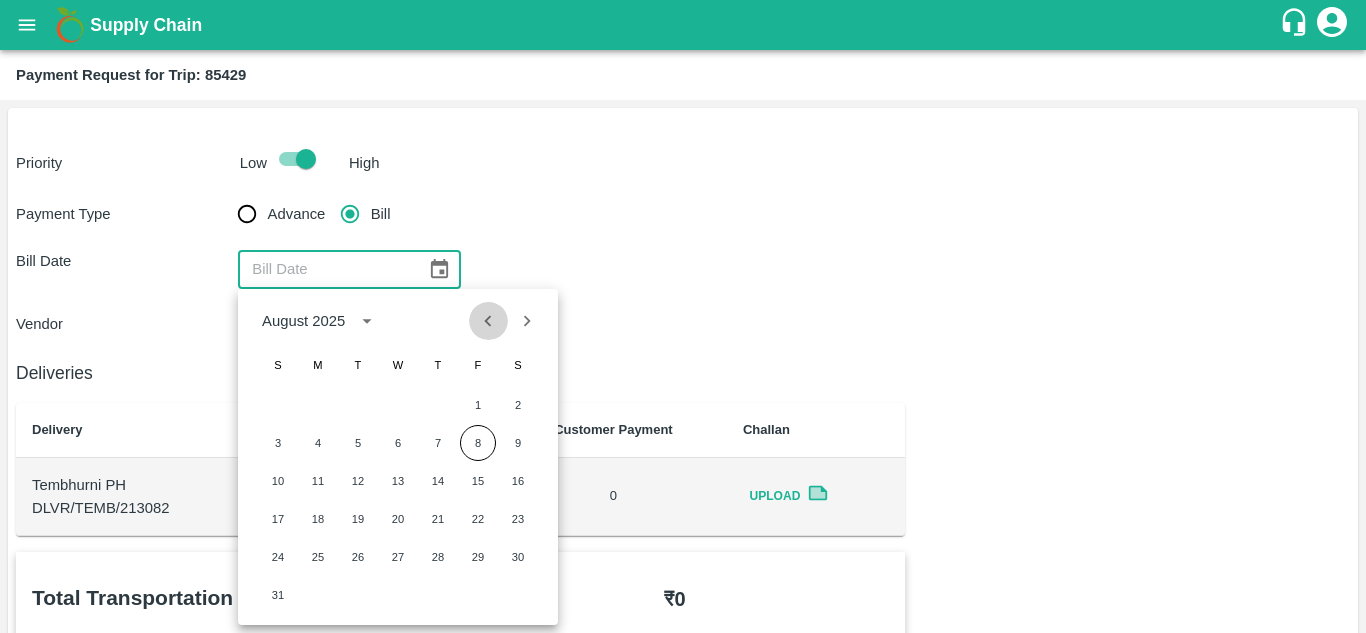 click 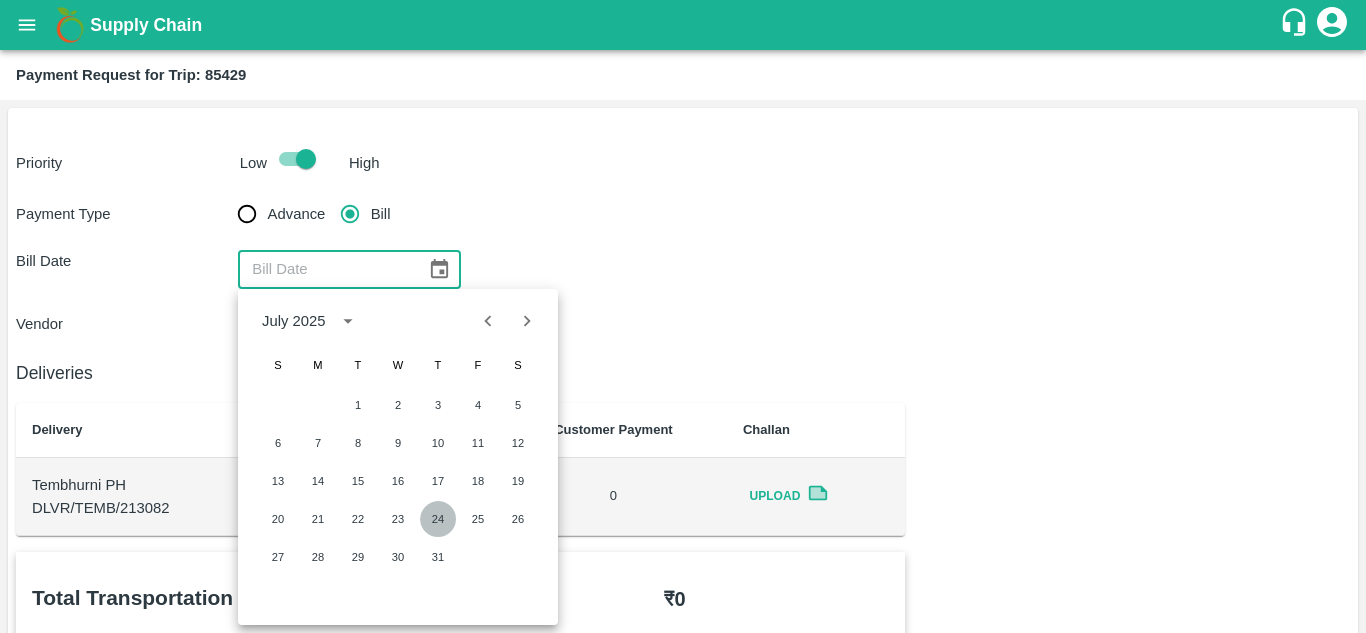 click on "24" at bounding box center (438, 519) 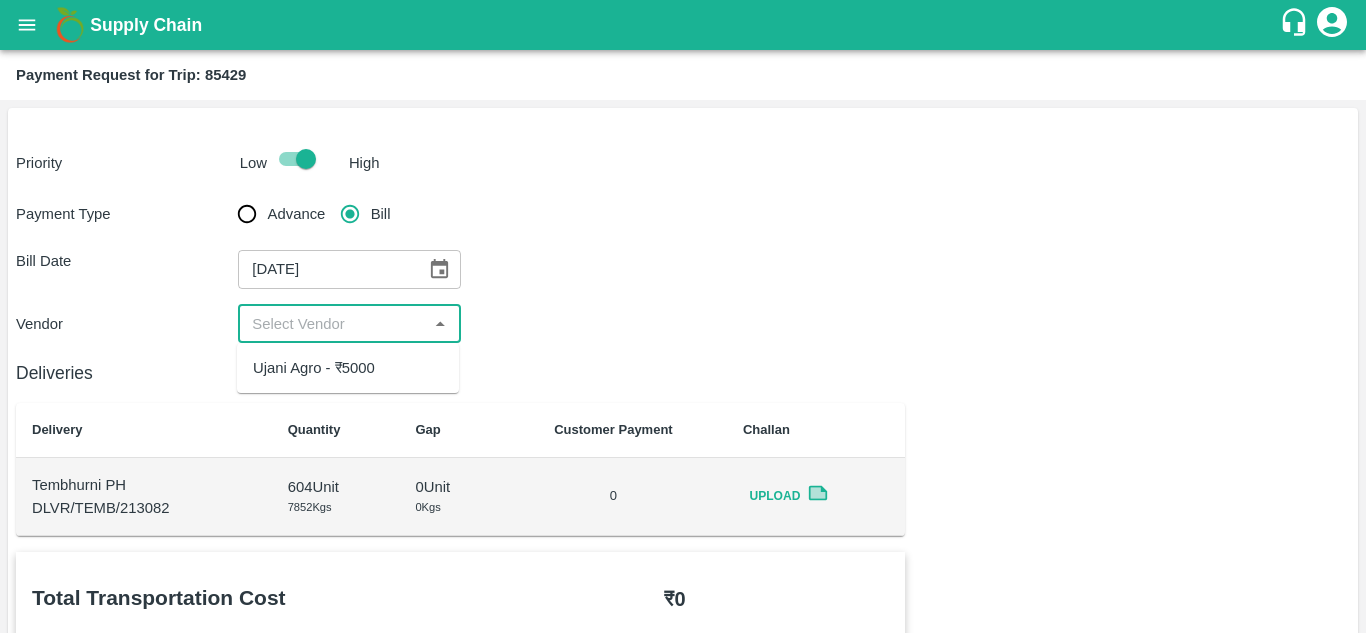 click at bounding box center (332, 324) 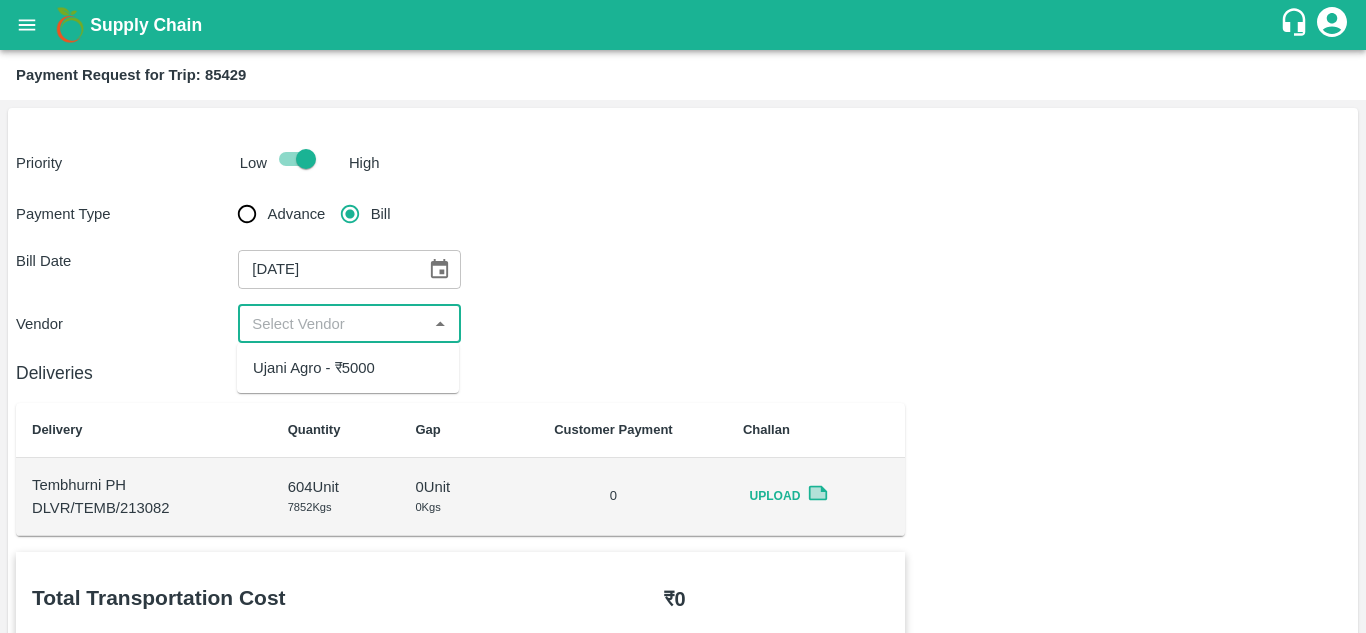 click on "Ujani Agro - ₹5000" at bounding box center (314, 368) 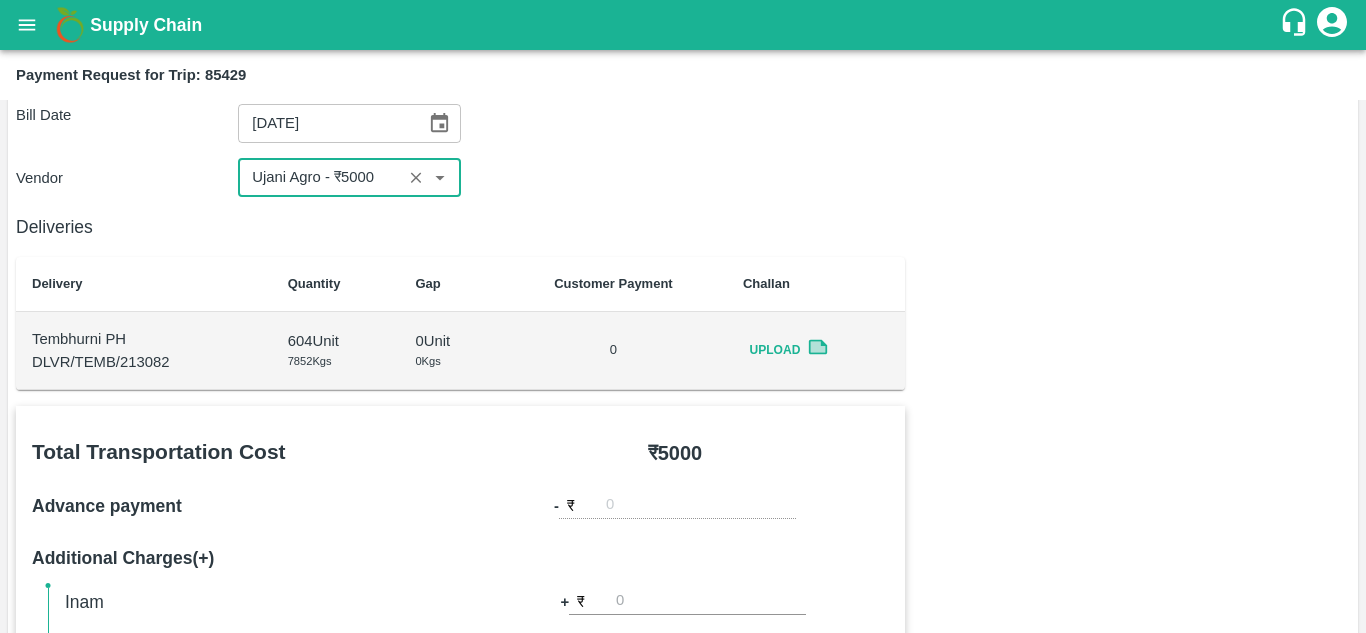 scroll, scrollTop: 103, scrollLeft: 0, axis: vertical 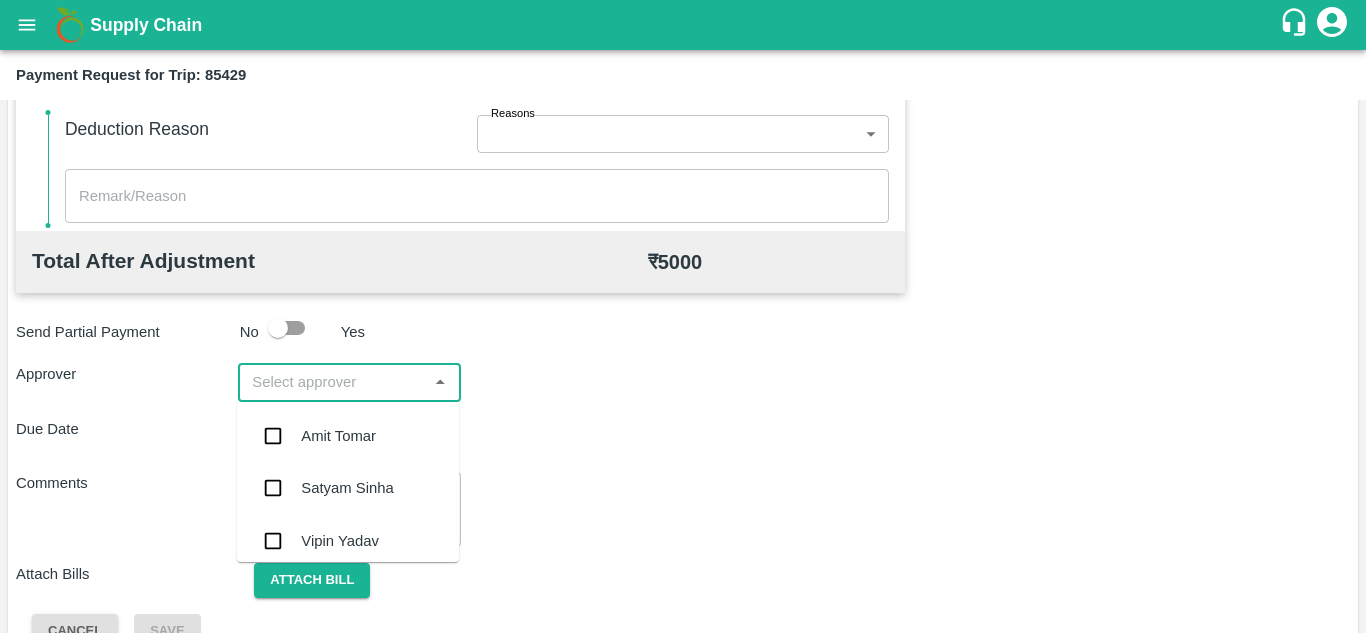 click at bounding box center (332, 382) 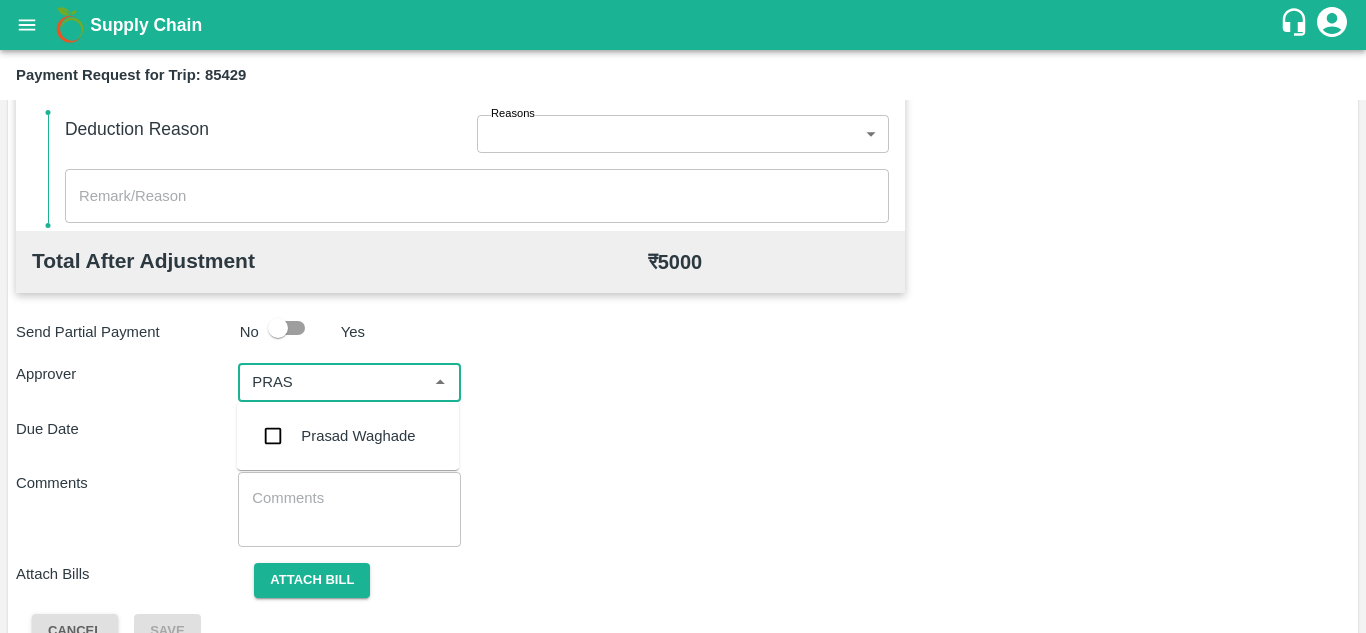 type on "PRASA" 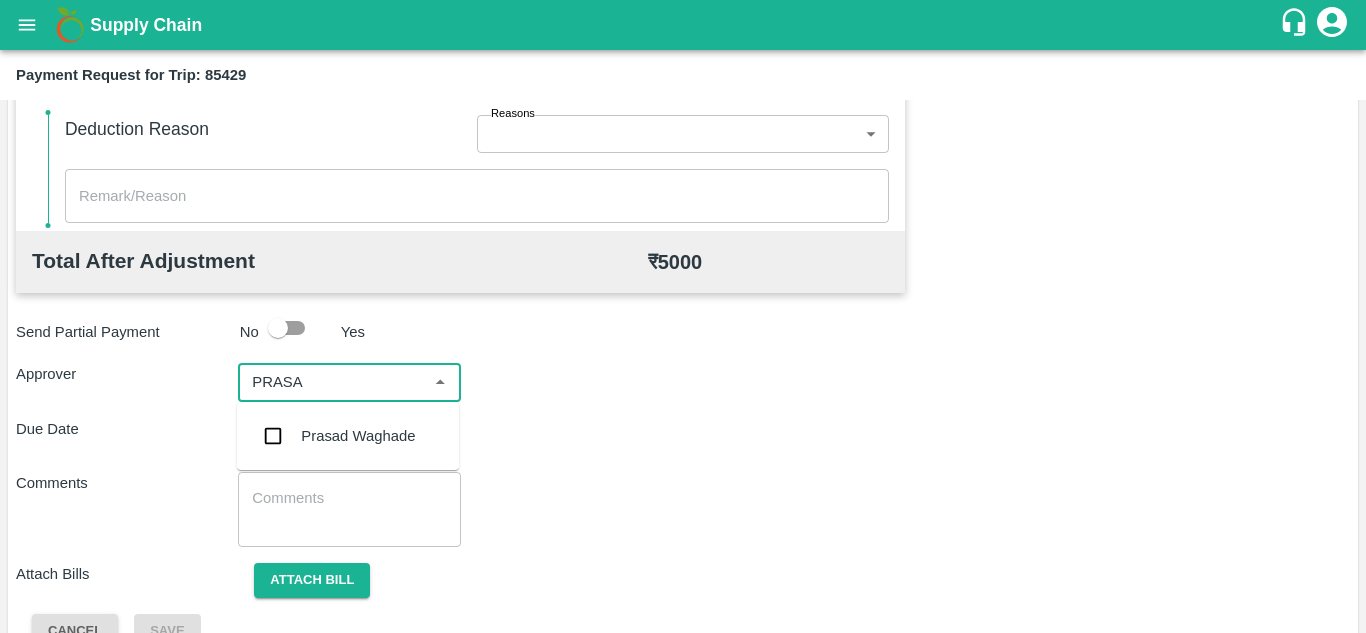 click on "Prasad Waghade" at bounding box center (358, 436) 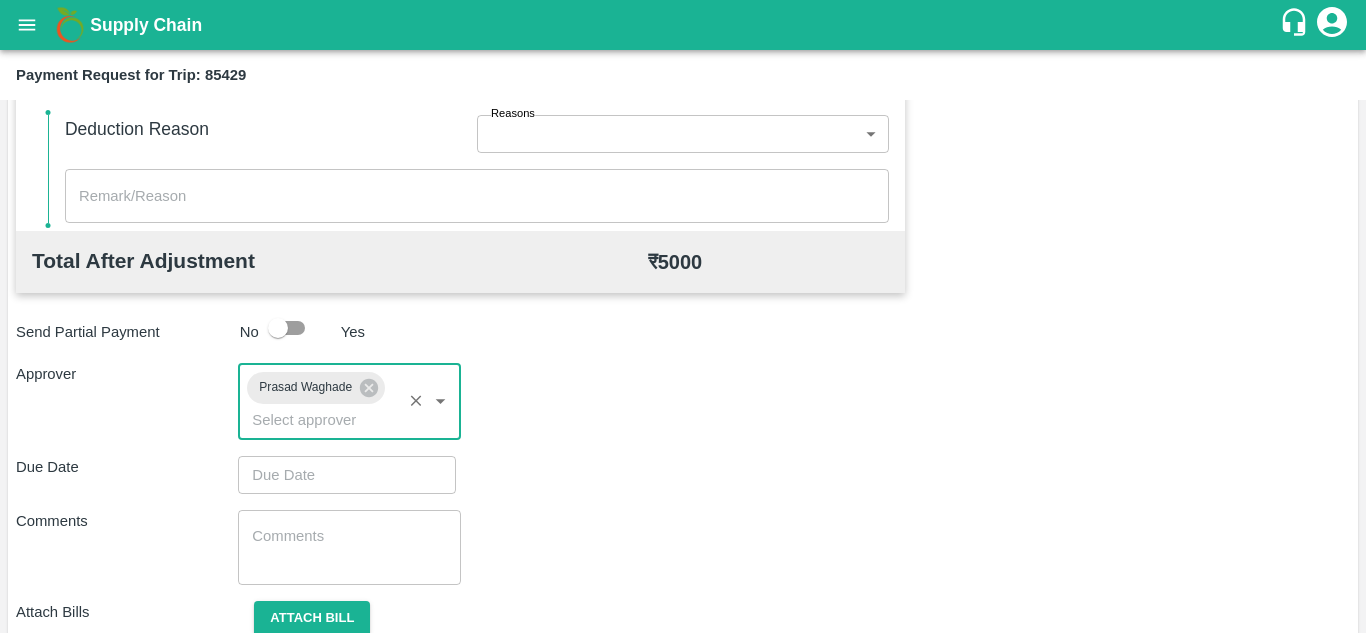type on "DD/MM/YYYY hh:mm aa" 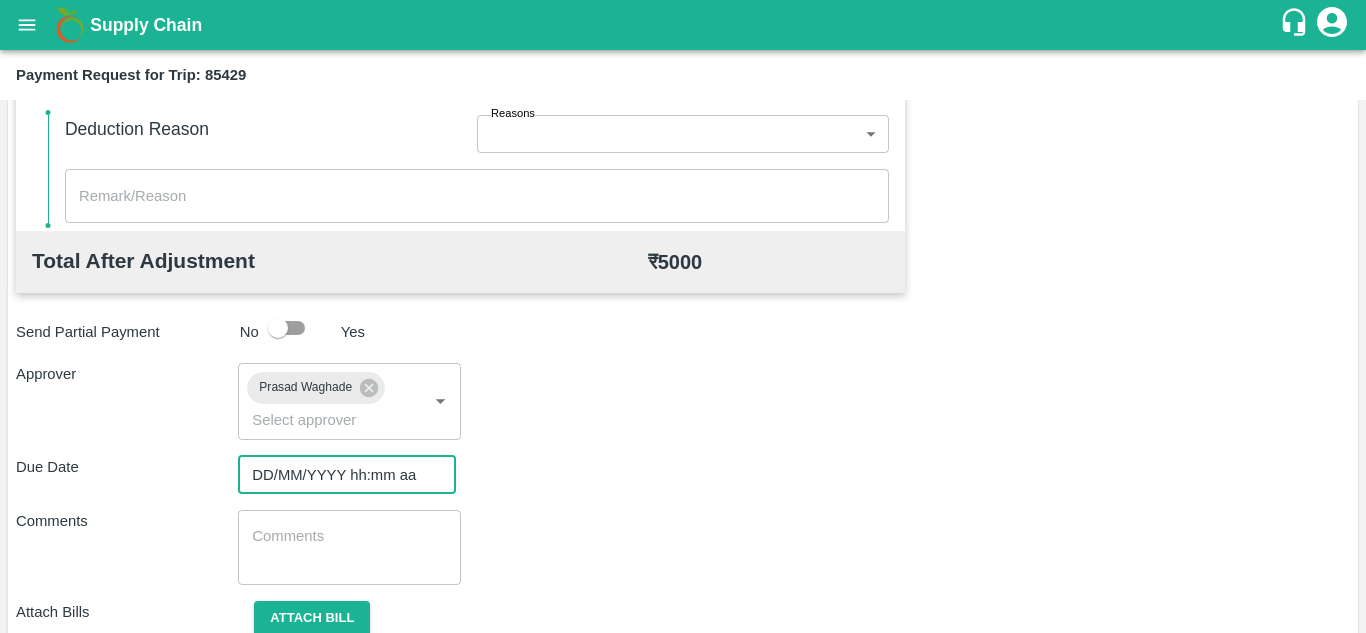 click on "DD/MM/YYYY hh:mm aa" at bounding box center [340, 475] 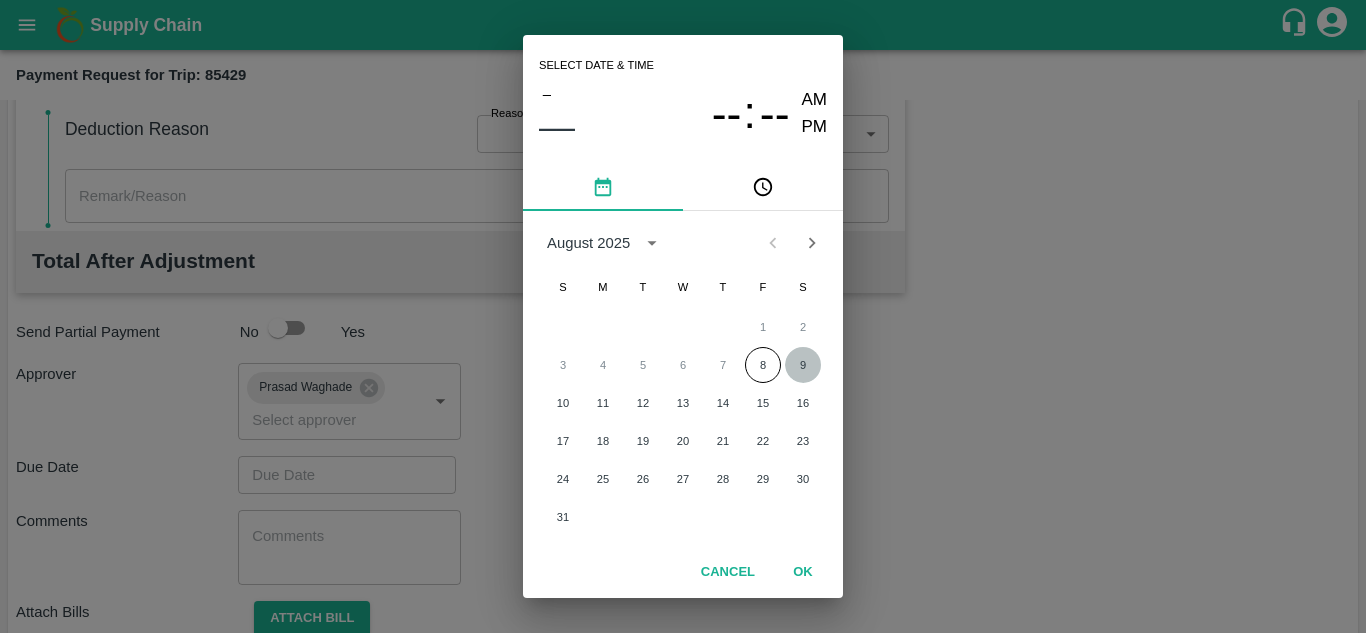 click on "9" at bounding box center (803, 365) 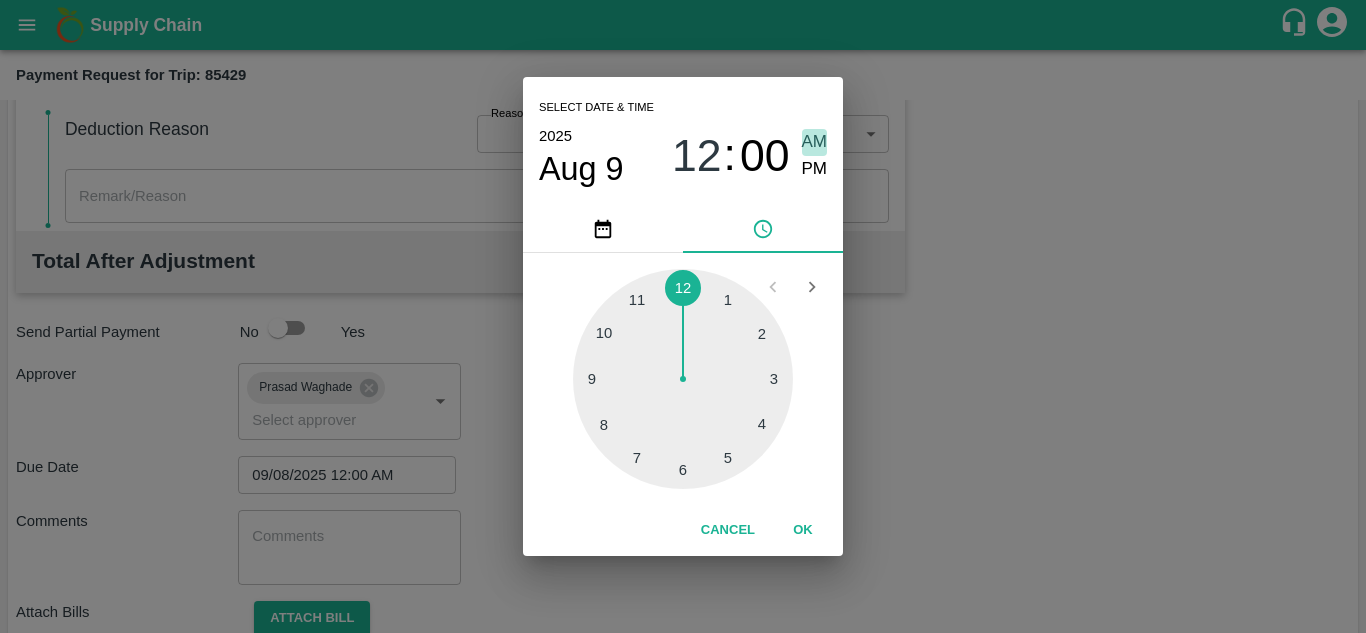 click on "AM" at bounding box center (815, 142) 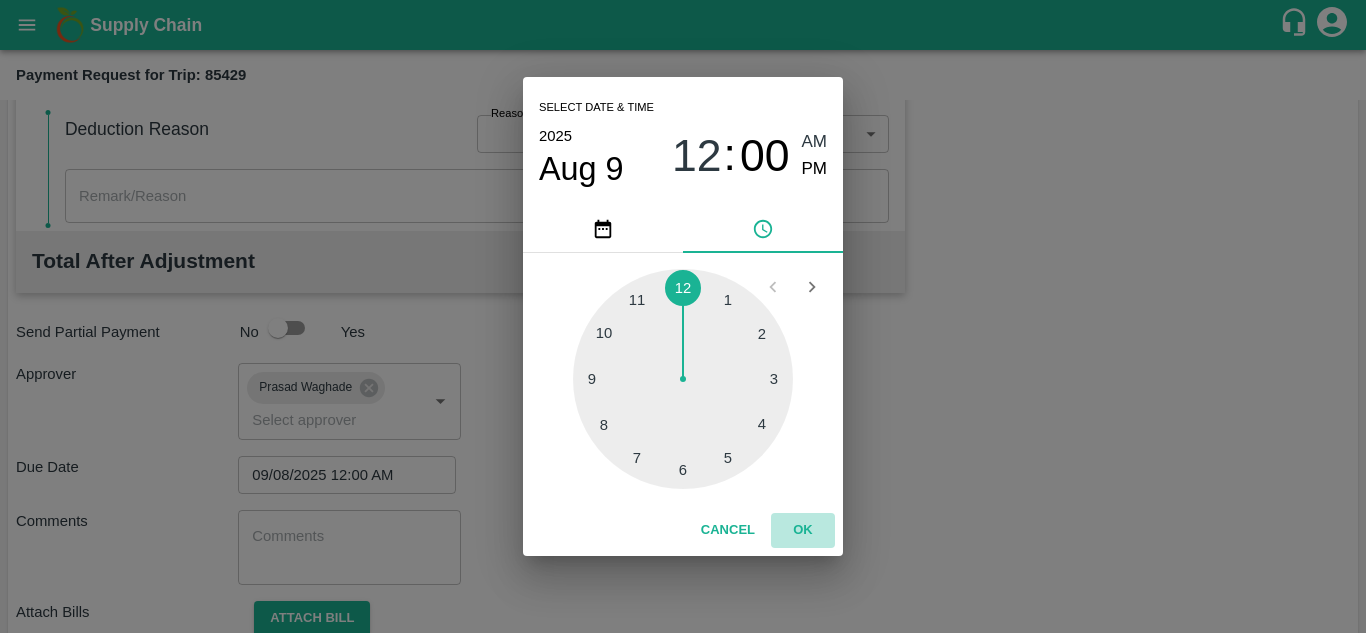 click on "OK" at bounding box center (803, 530) 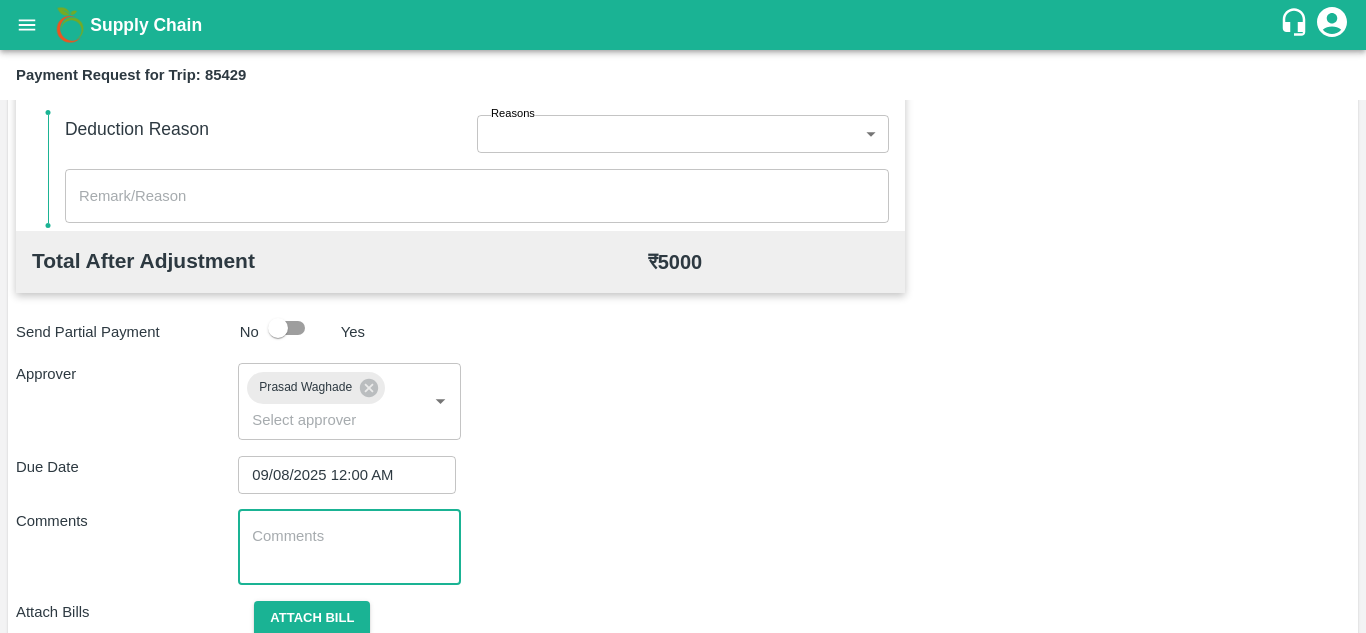 click at bounding box center [349, 547] 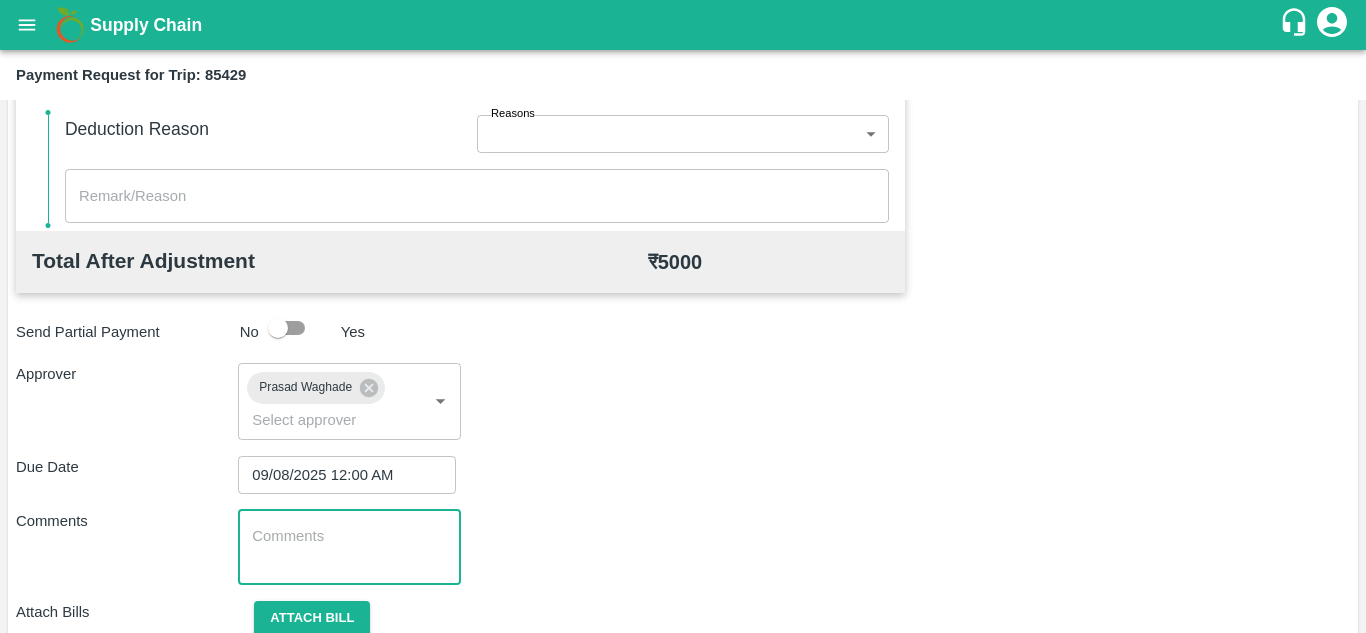 type on "t" 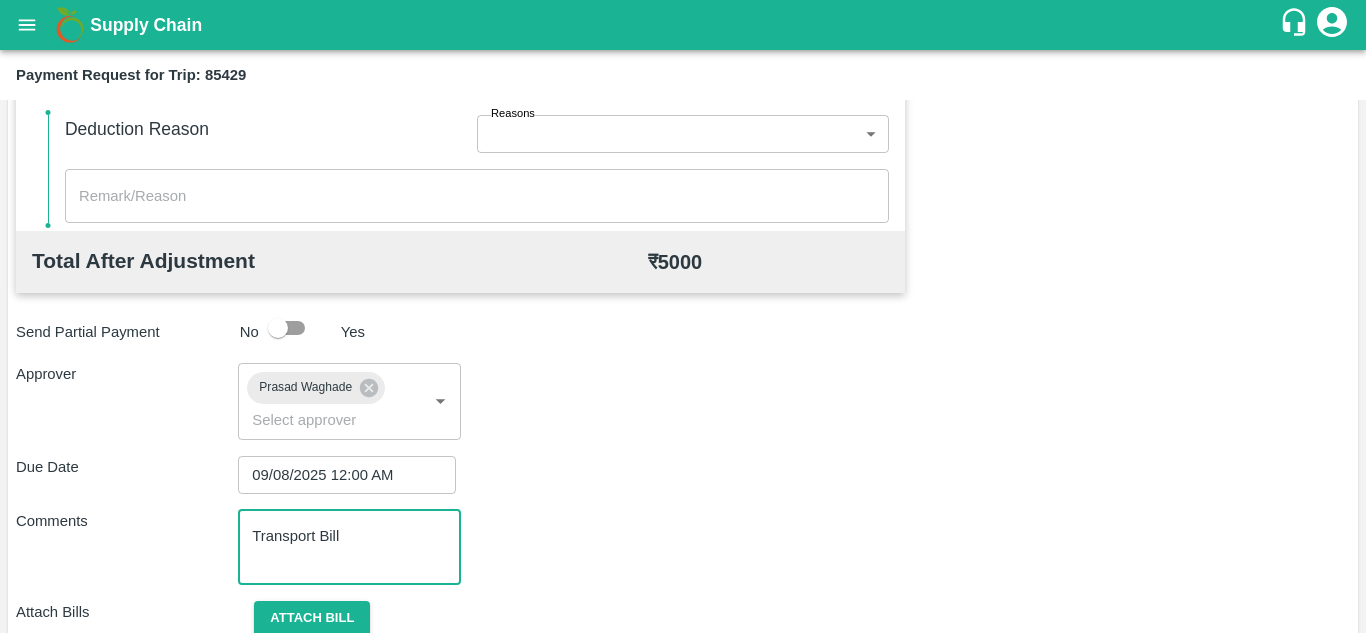 click on "Transport Bill" at bounding box center (349, 547) 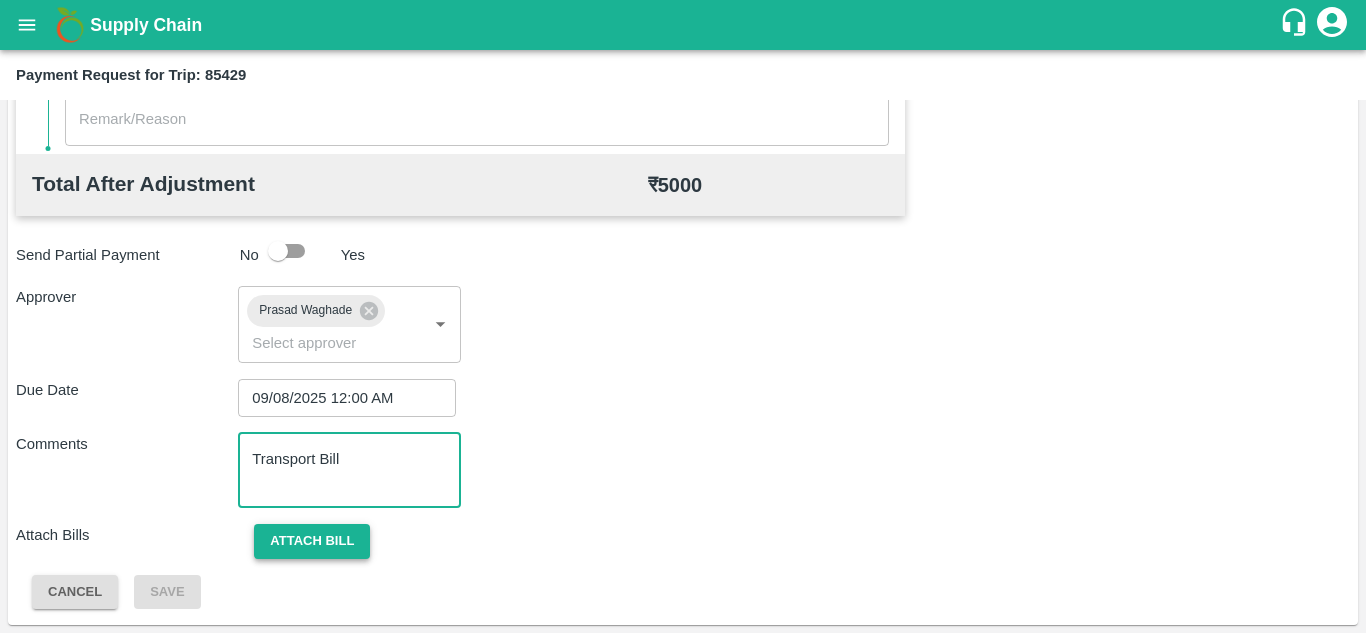 type on "Transport Bill" 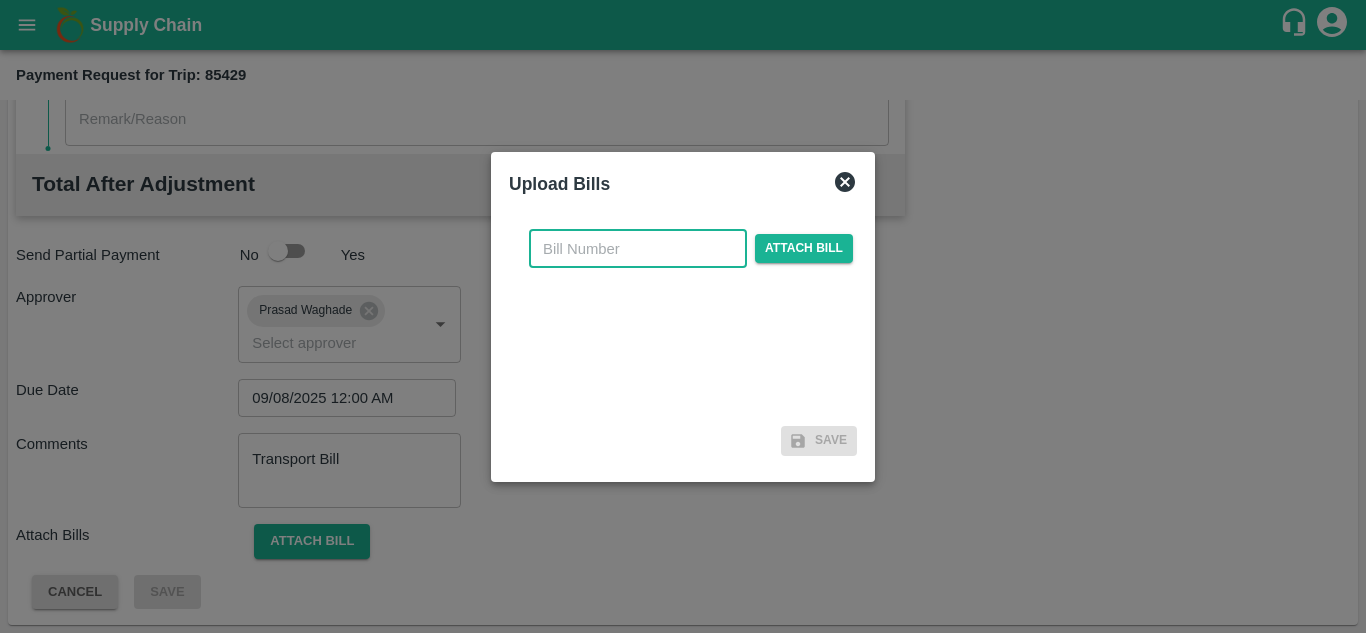click at bounding box center (638, 249) 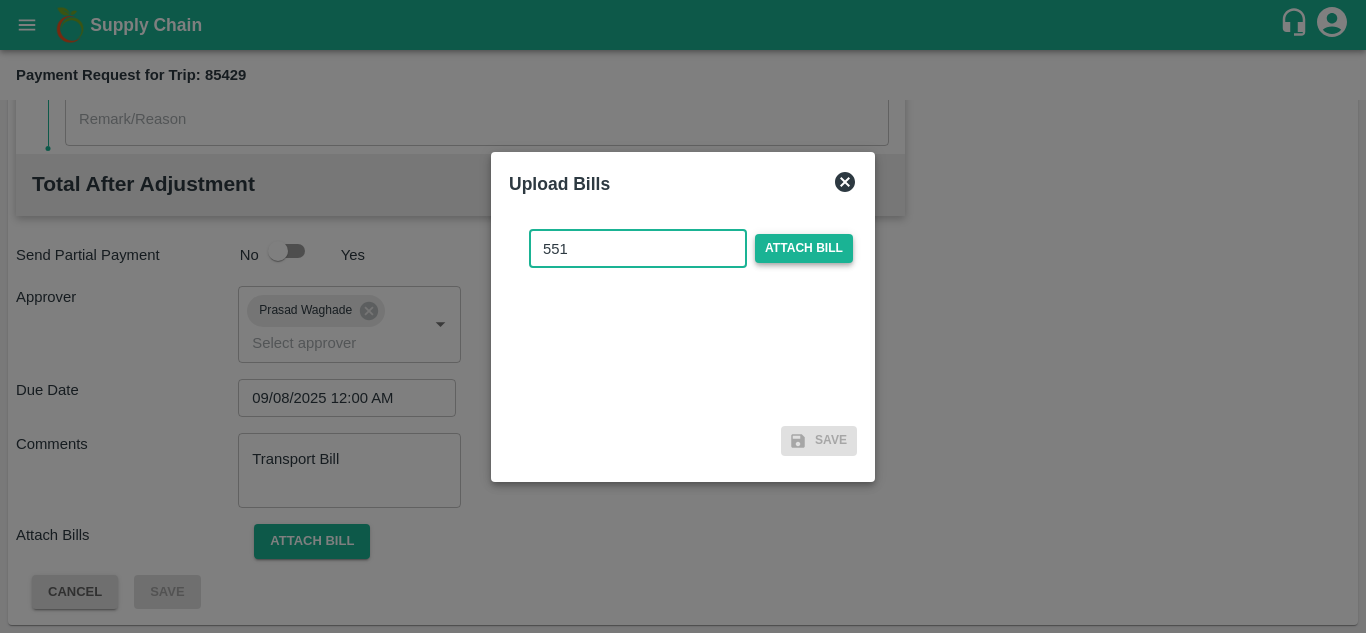 type on "551" 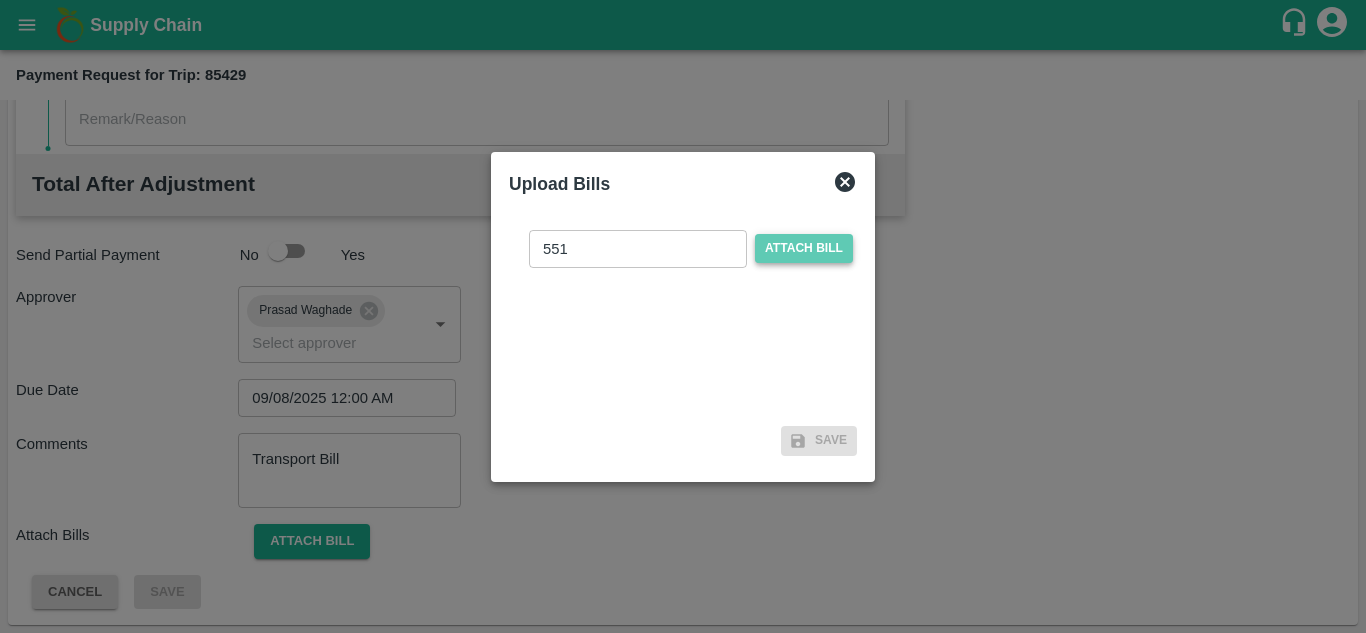 click on "Attach bill" at bounding box center [804, 248] 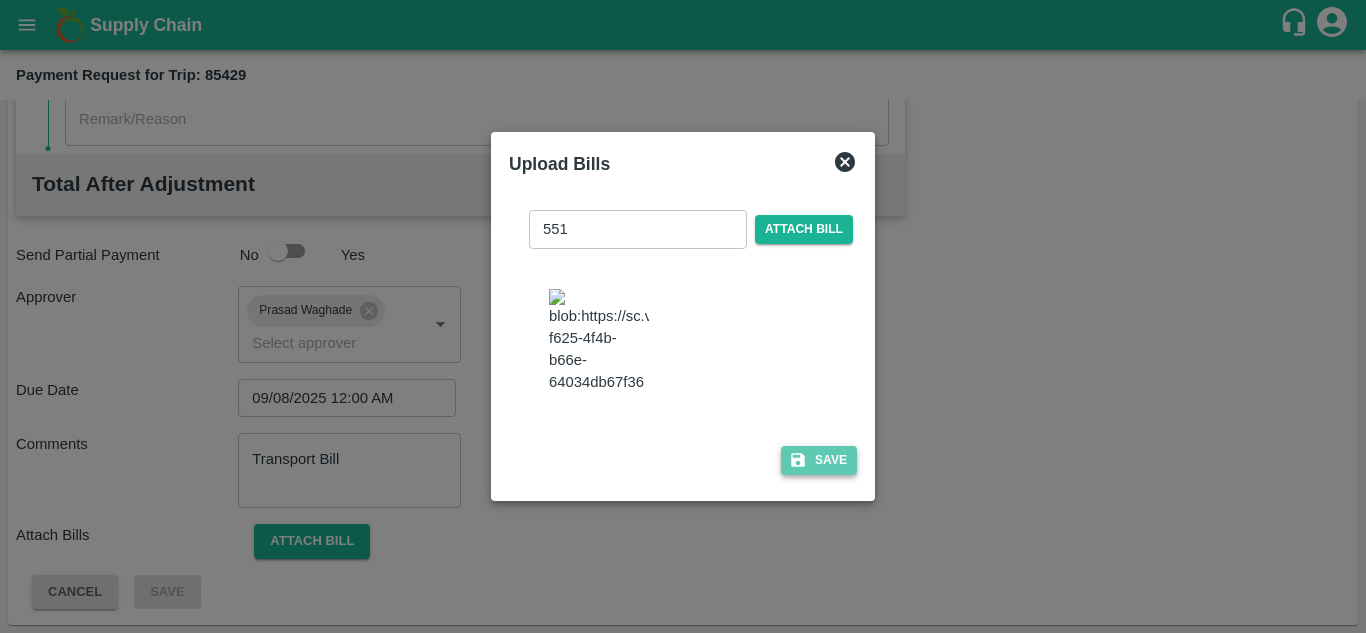click on "Save" at bounding box center (819, 460) 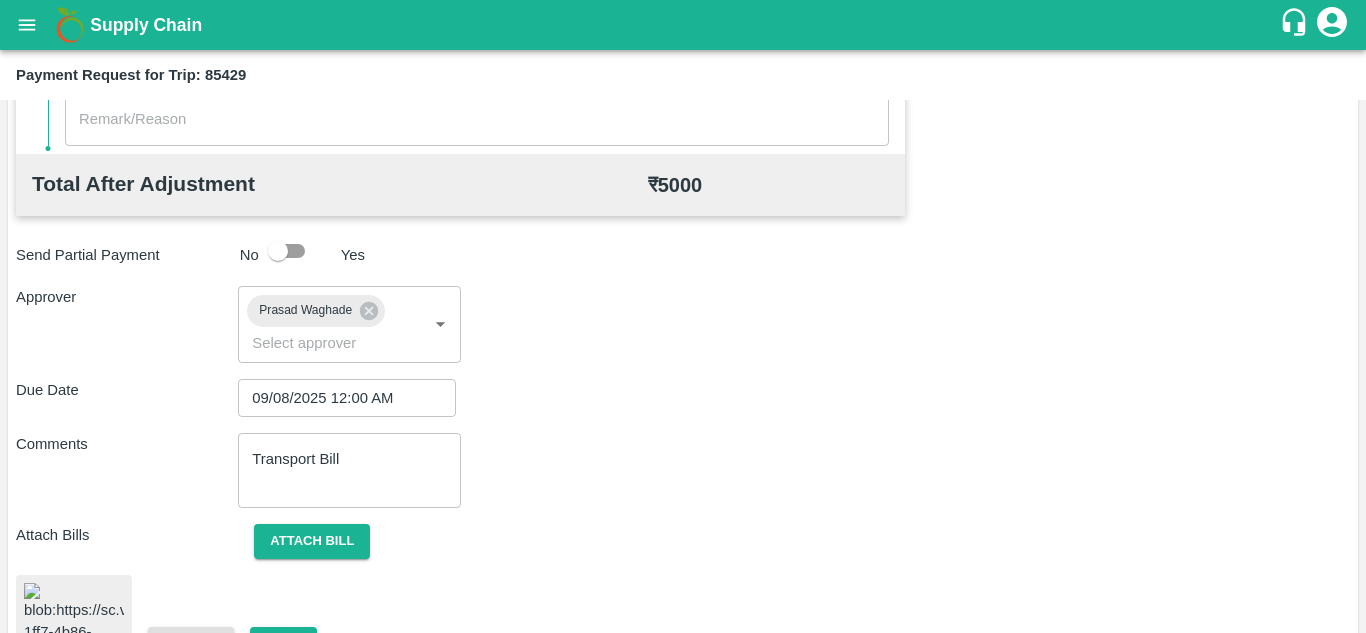 scroll, scrollTop: 1063, scrollLeft: 0, axis: vertical 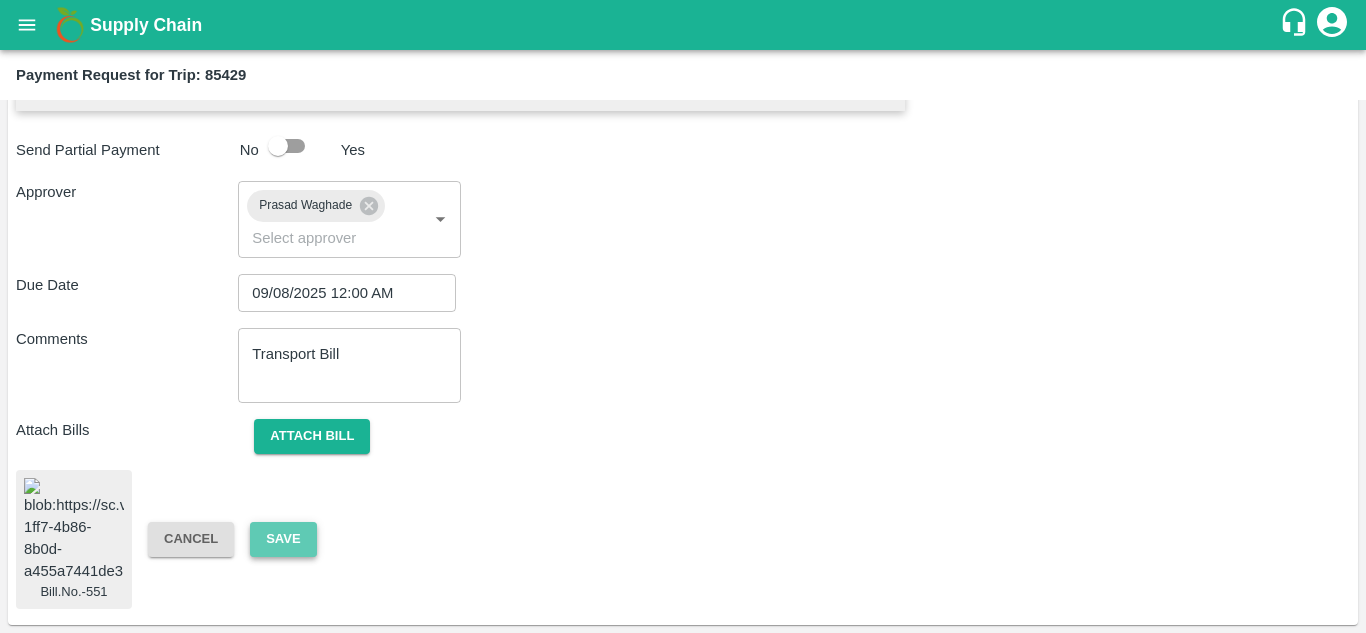 click on "Save" at bounding box center [283, 539] 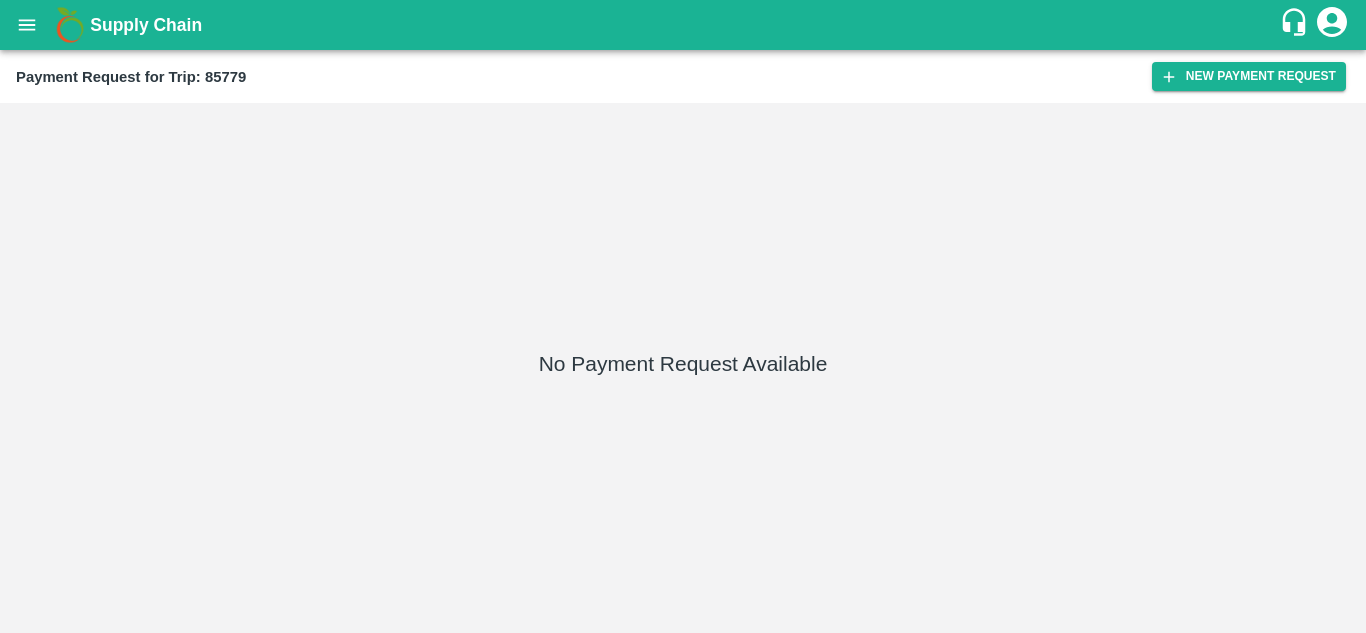 scroll, scrollTop: 0, scrollLeft: 0, axis: both 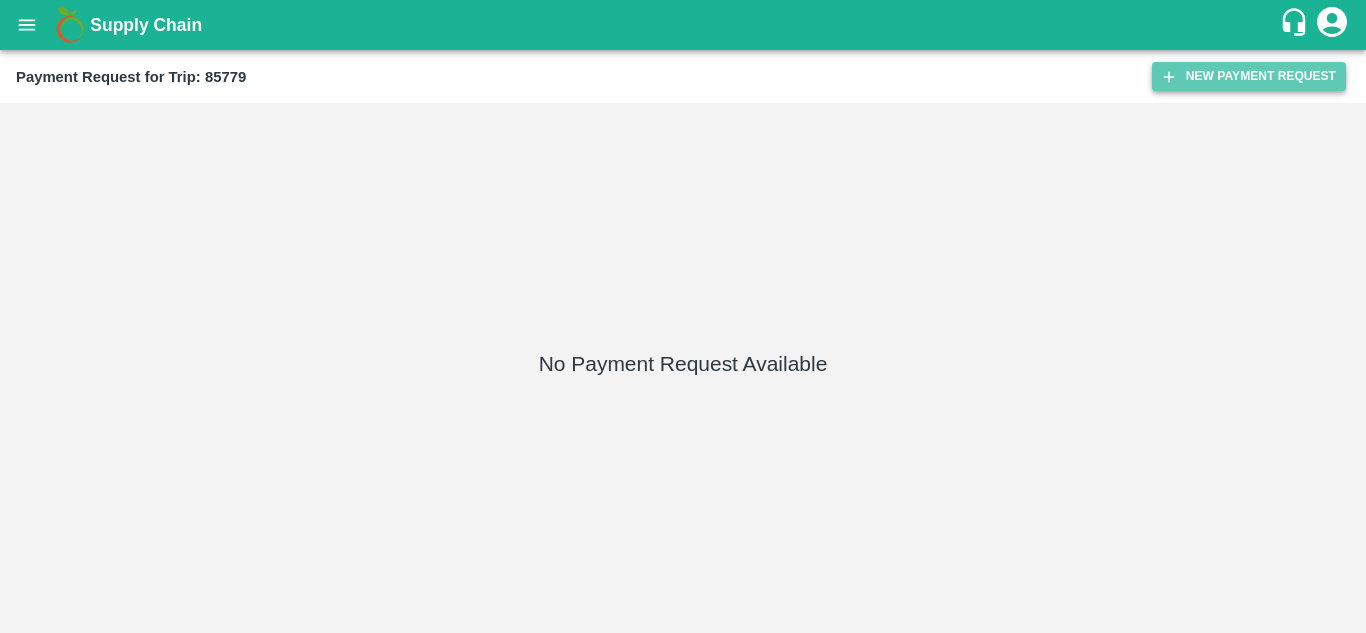 click on "New Payment Request" at bounding box center (1249, 76) 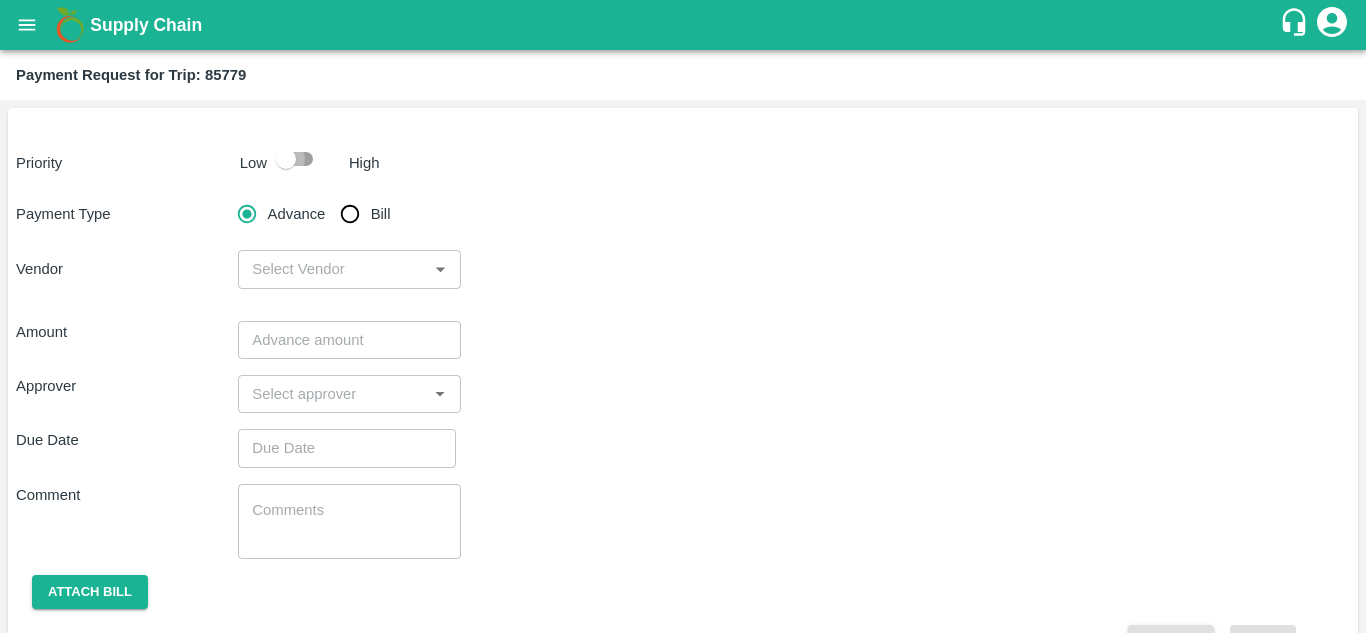 click at bounding box center (286, 159) 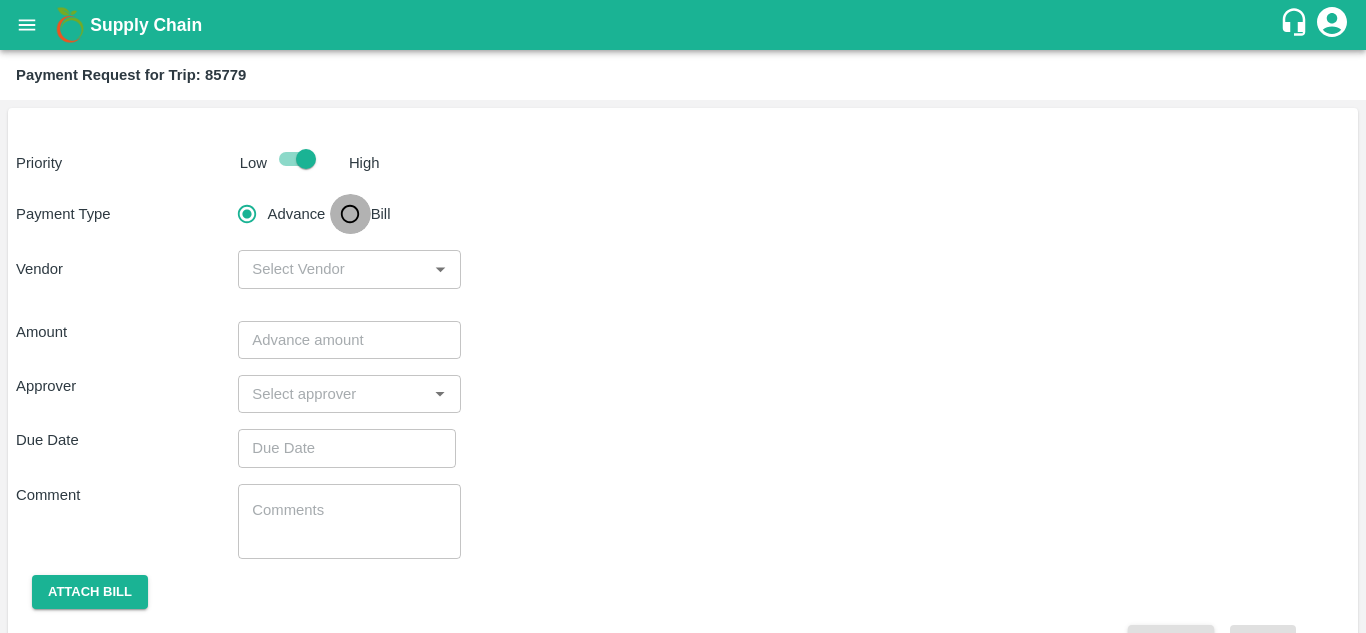 click on "Bill" at bounding box center (350, 214) 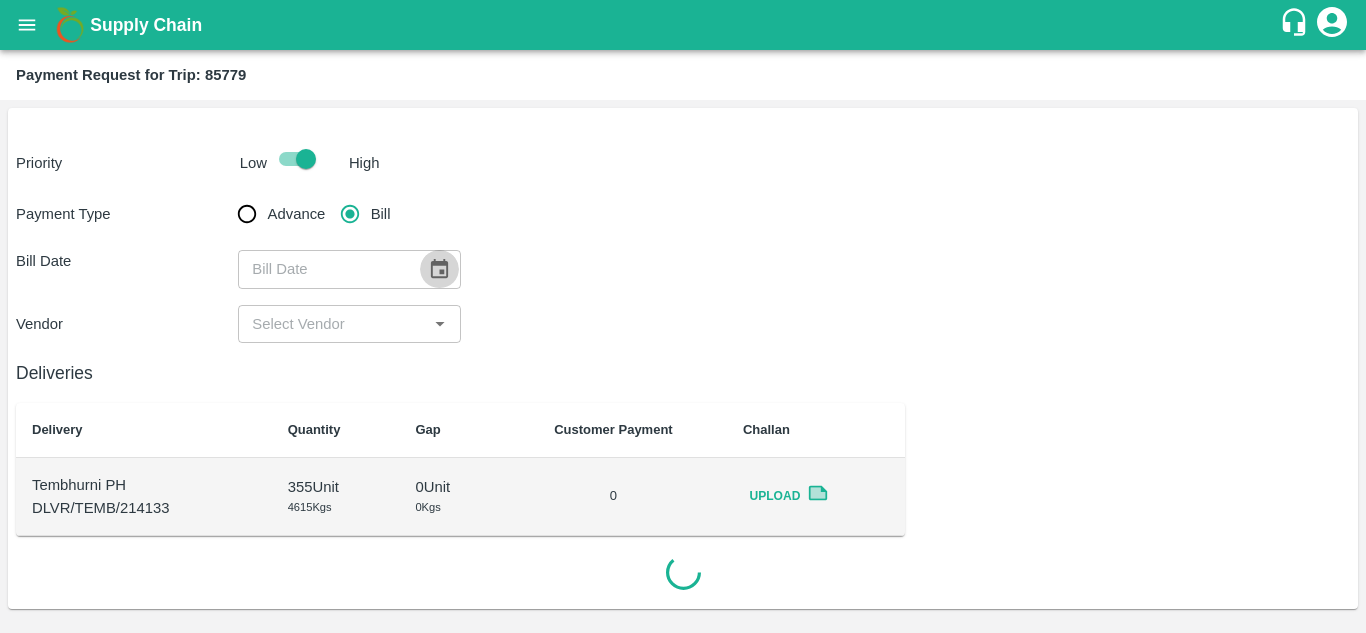 click 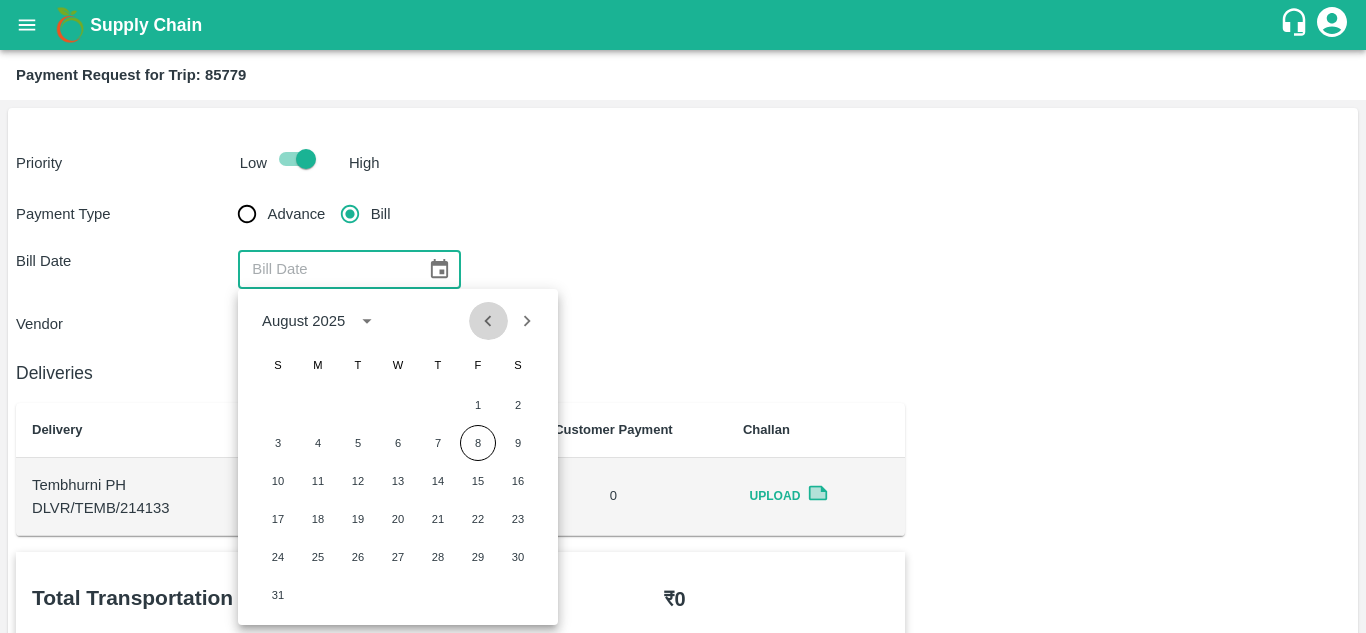 click 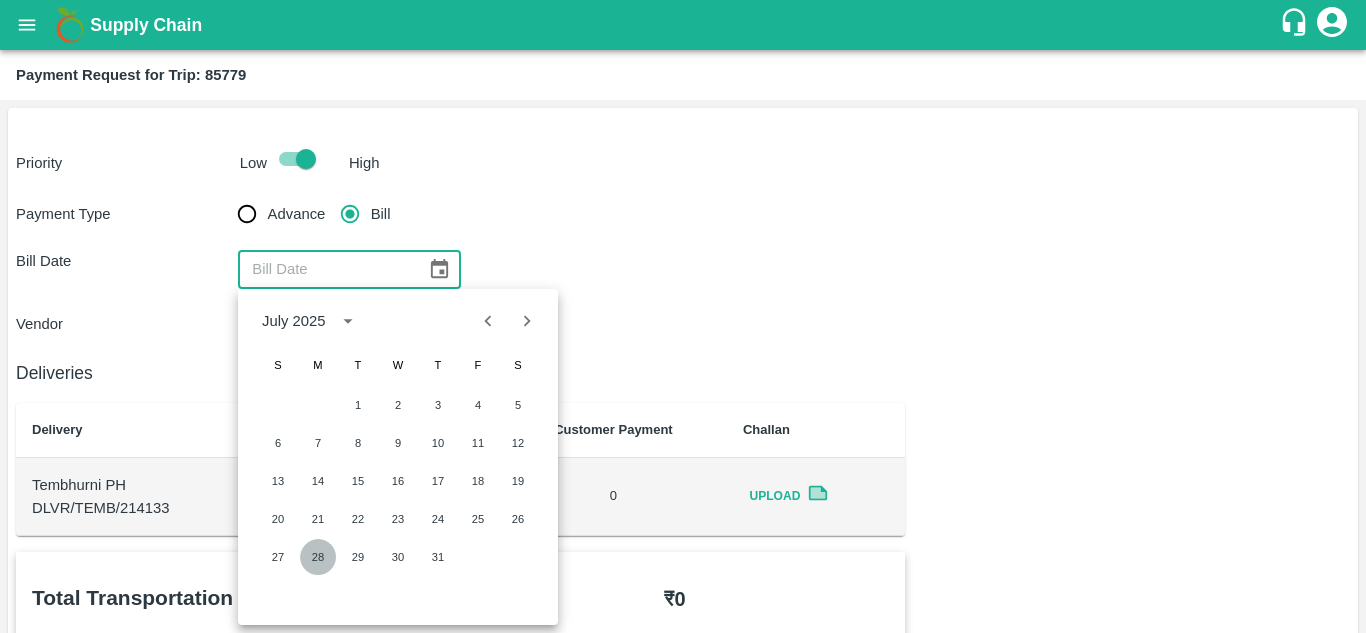 click on "28" at bounding box center [318, 557] 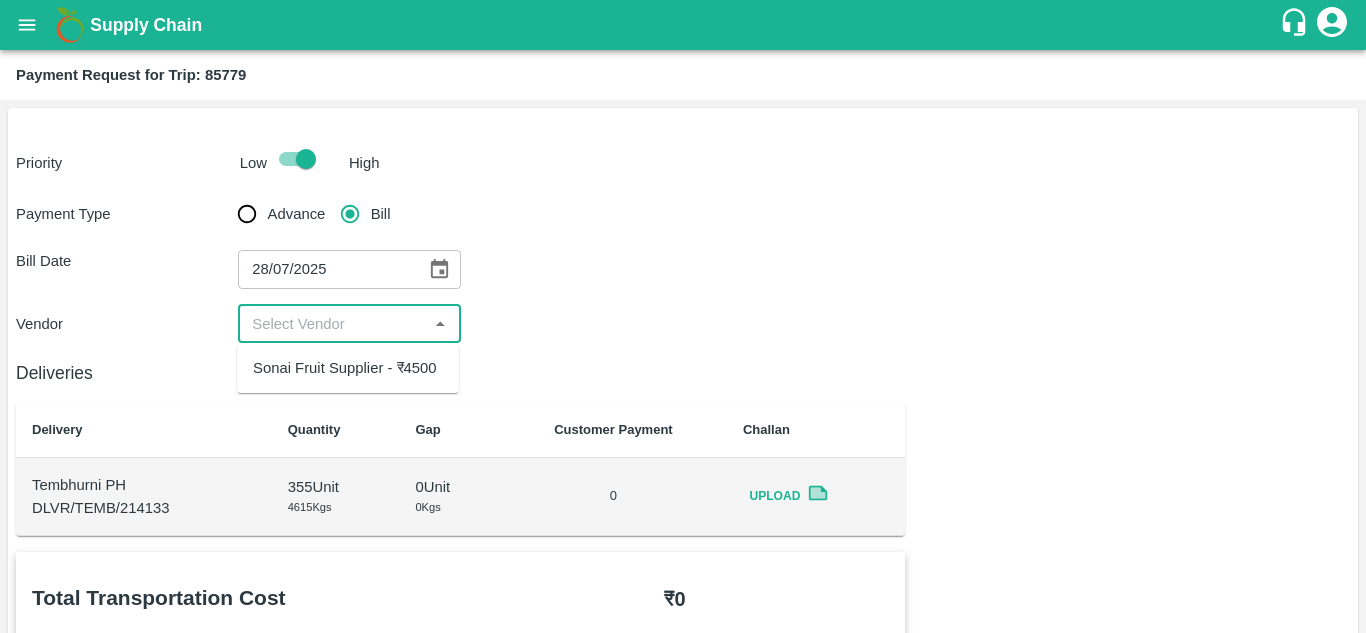 click at bounding box center (332, 324) 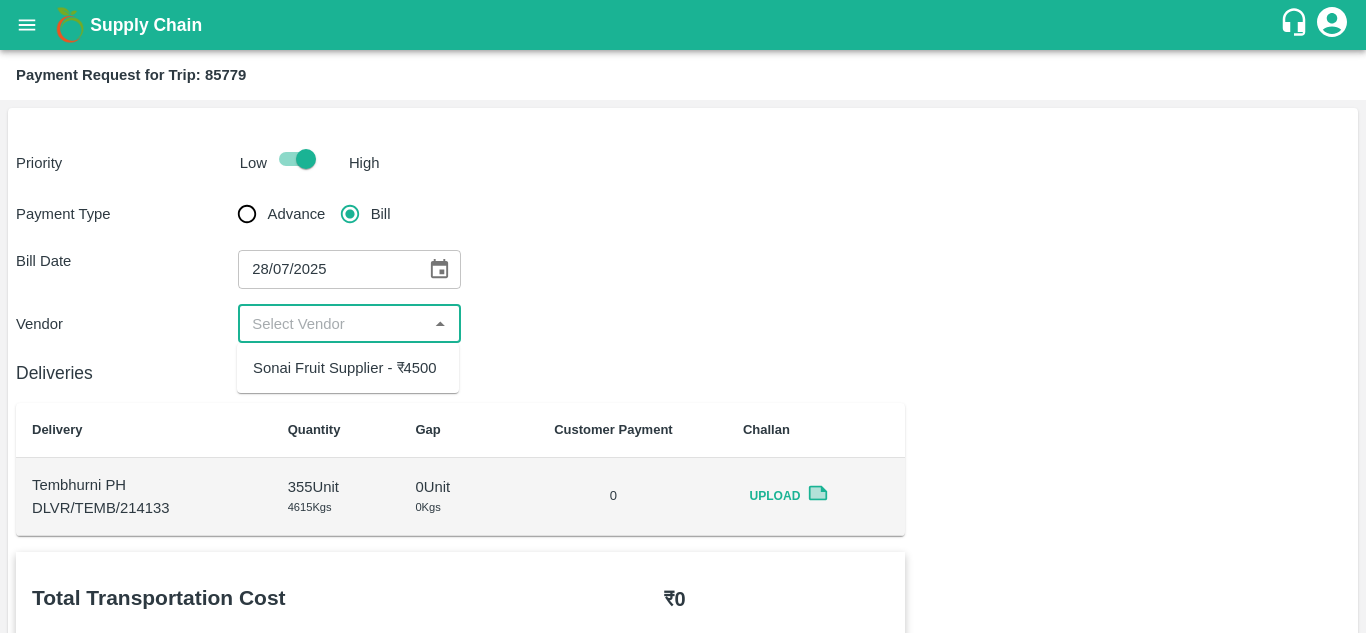 click on "Sonai Fruit Supplier - ₹4500" at bounding box center [345, 368] 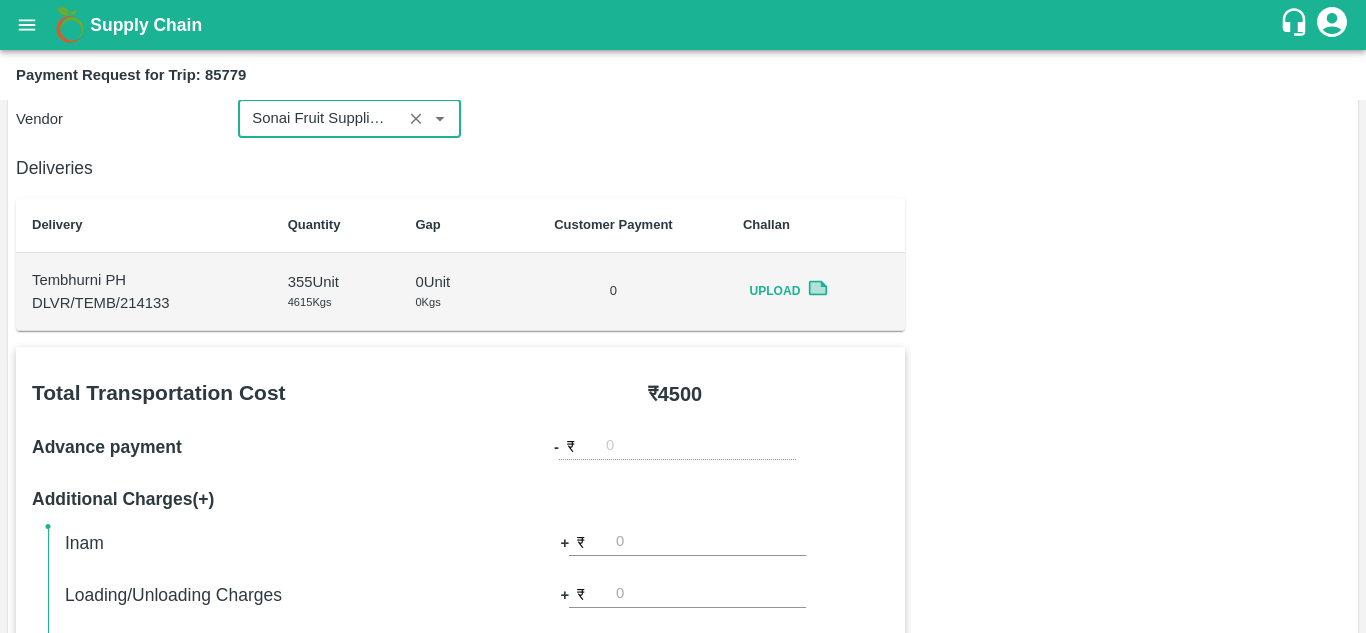 scroll, scrollTop: 210, scrollLeft: 0, axis: vertical 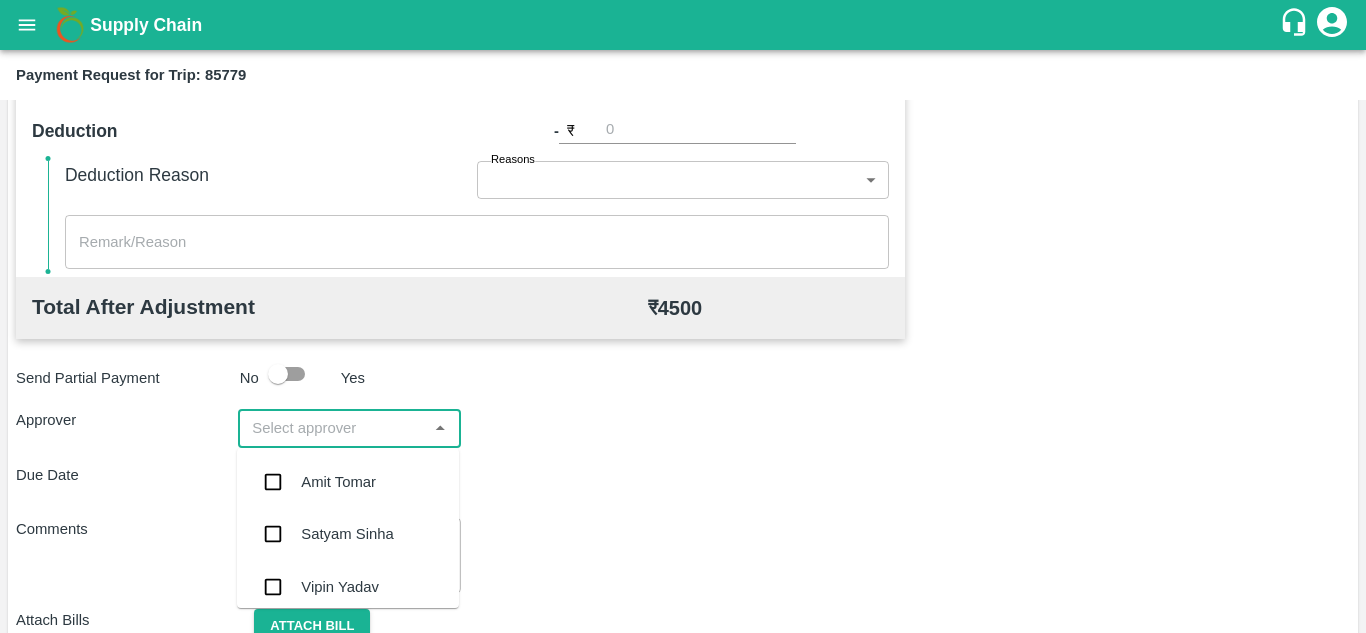 click at bounding box center (332, 428) 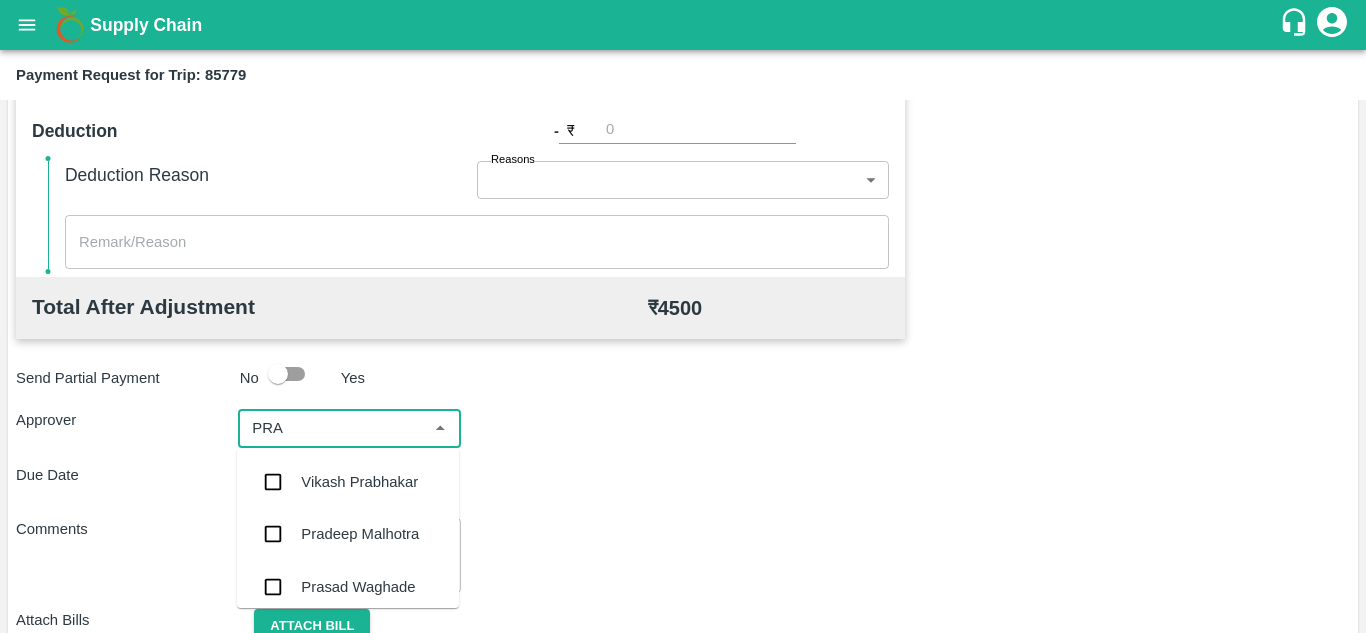 type on "PRAS" 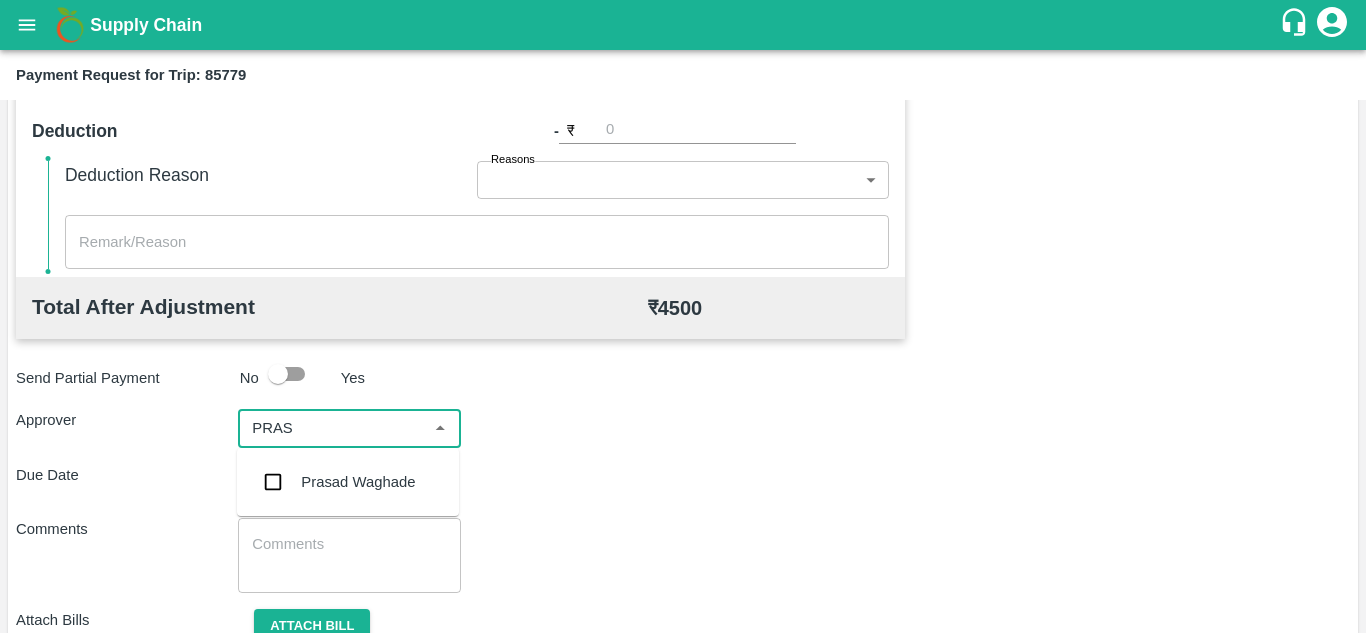 click on "Prasad Waghade" at bounding box center (358, 482) 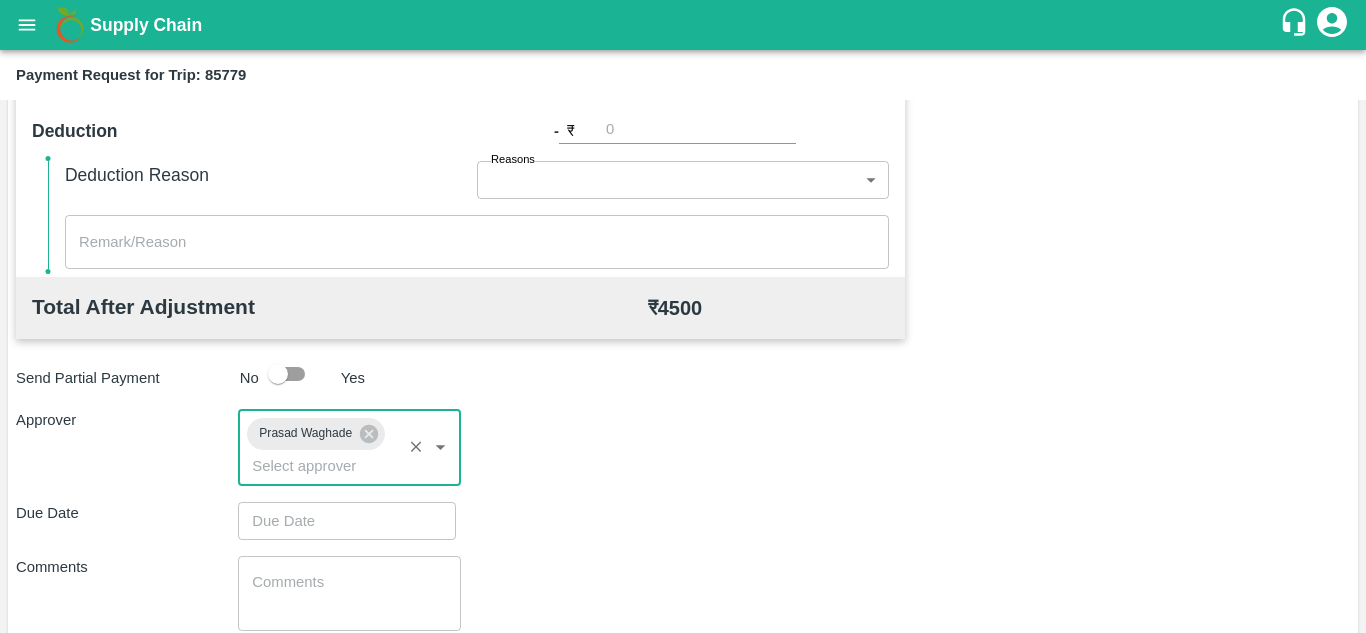 type on "DD/MM/YYYY hh:mm aa" 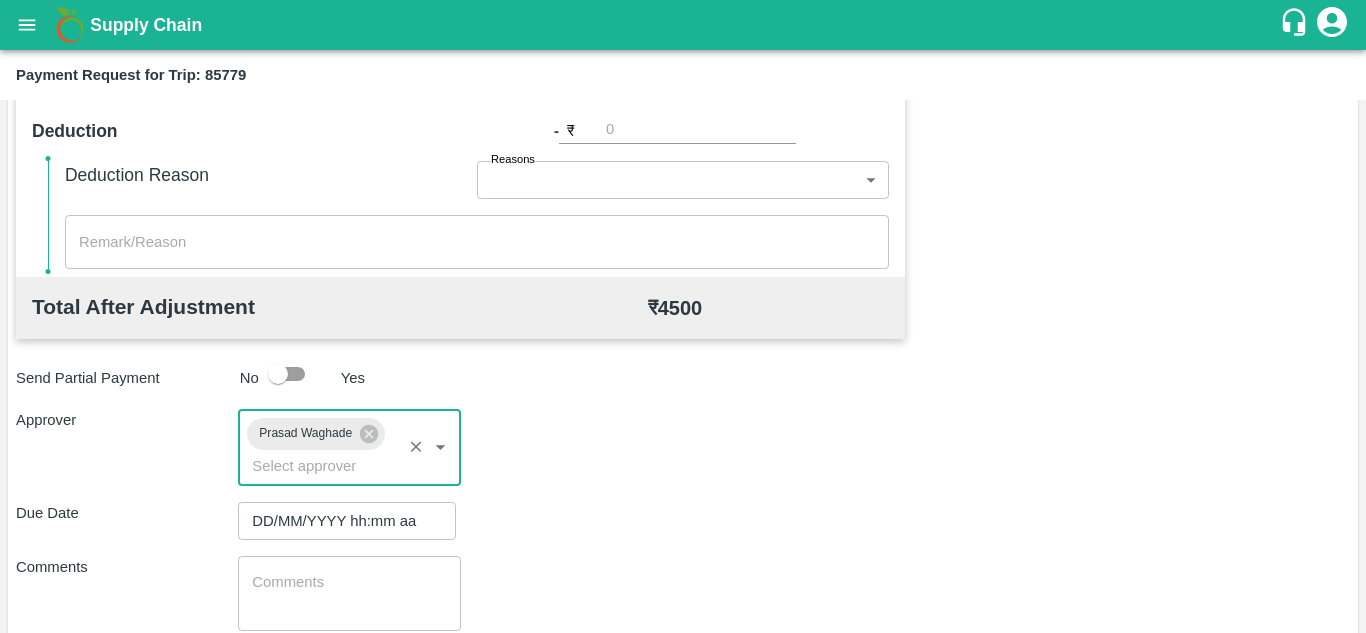 click on "DD/MM/YYYY hh:mm aa" at bounding box center [340, 521] 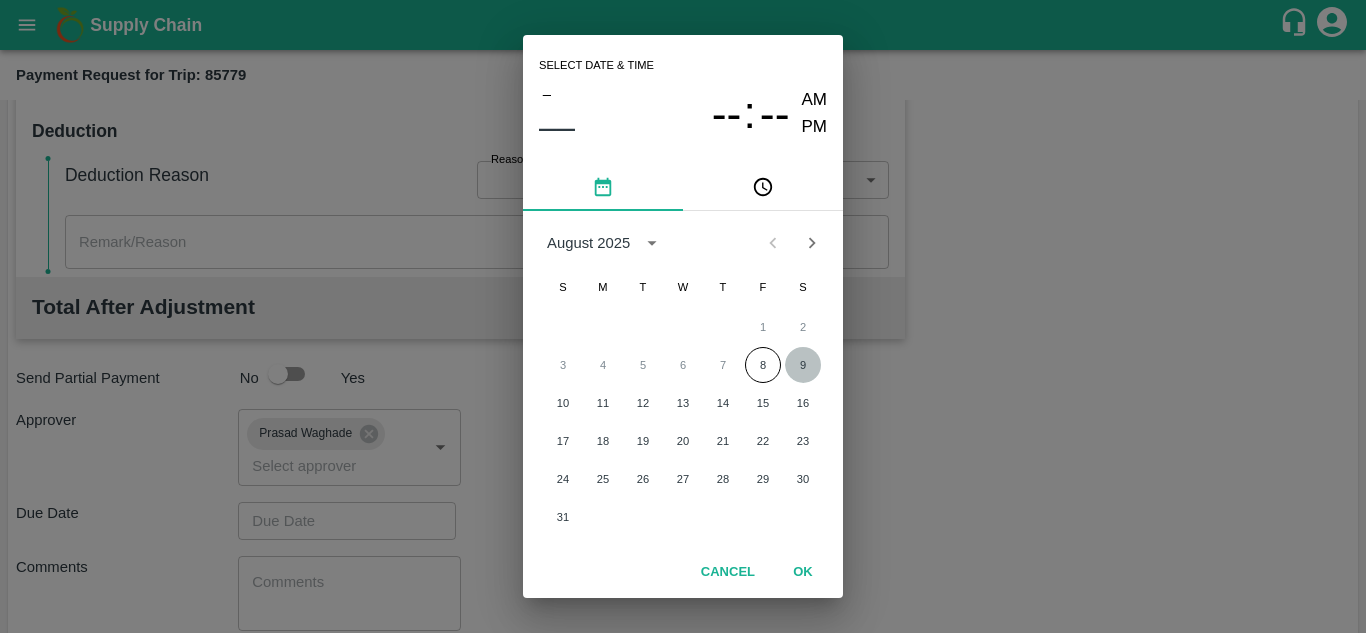 click on "9" at bounding box center [803, 365] 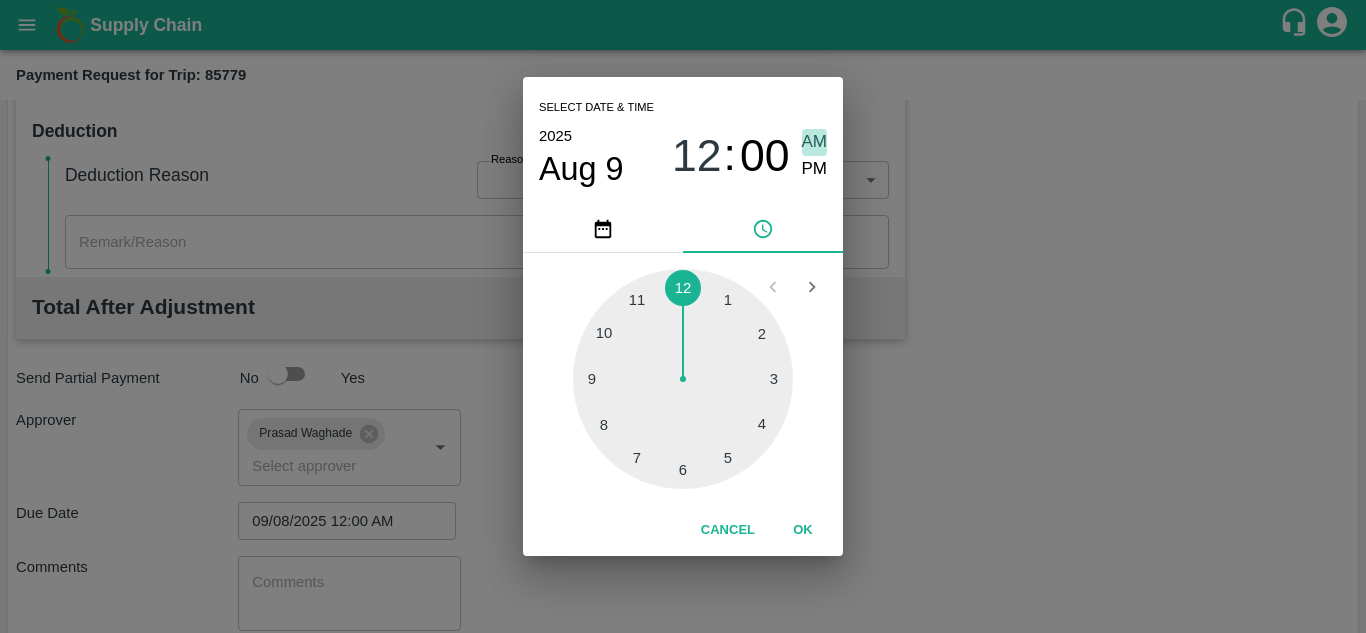 click on "AM" at bounding box center (815, 142) 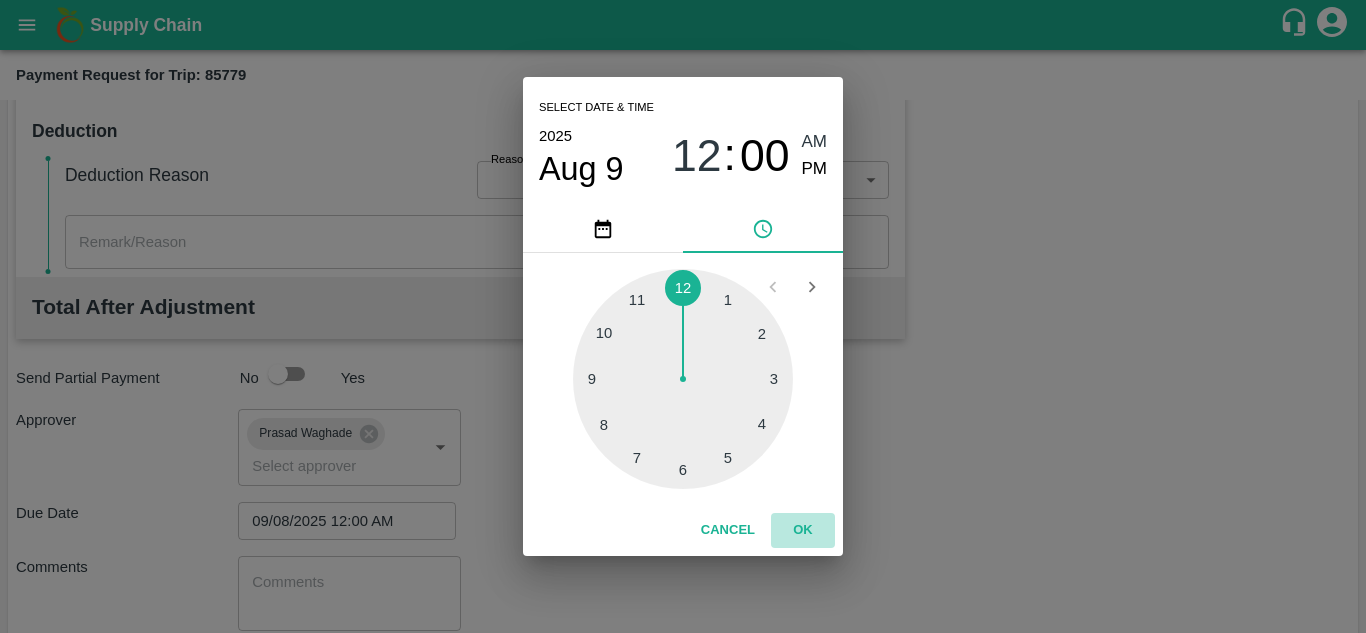 click on "OK" at bounding box center [803, 530] 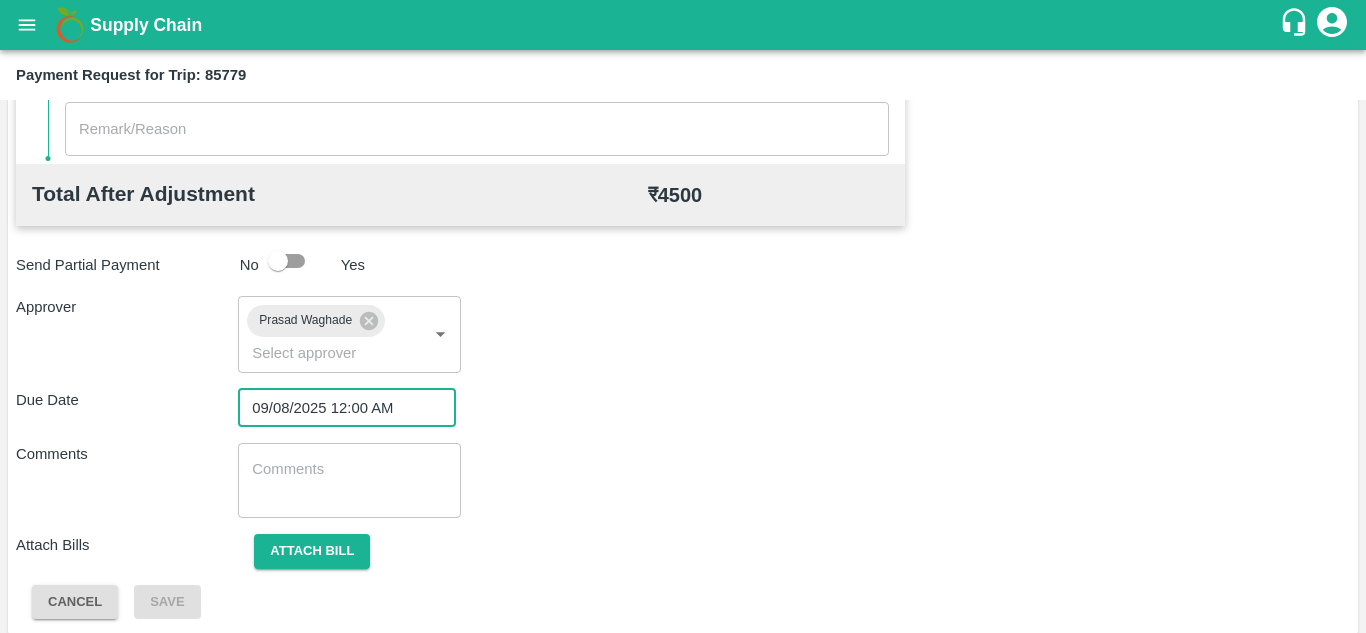 scroll, scrollTop: 948, scrollLeft: 0, axis: vertical 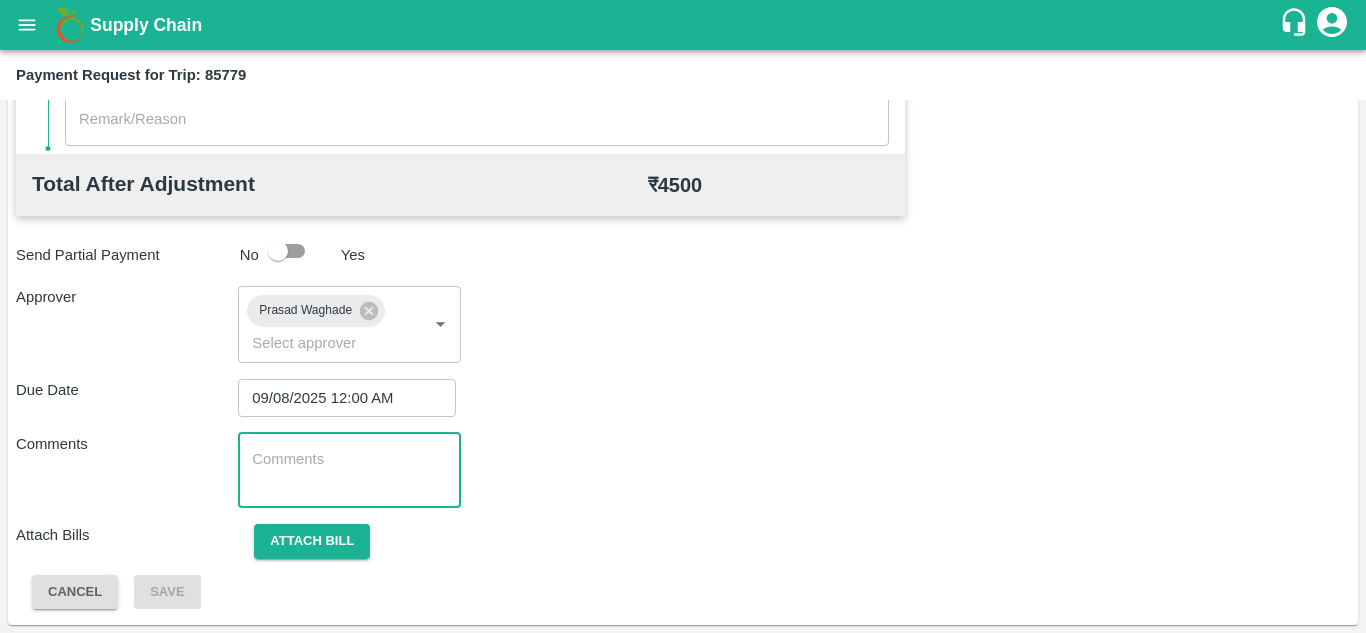 click at bounding box center [349, 470] 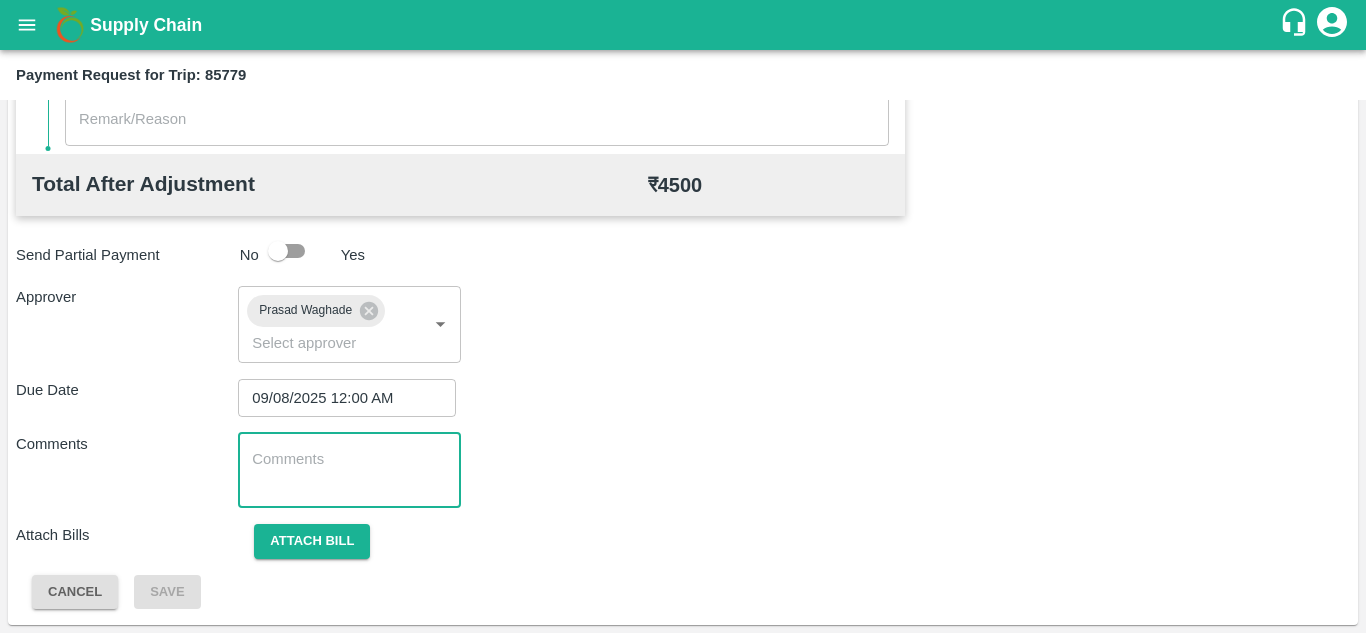 type on "T" 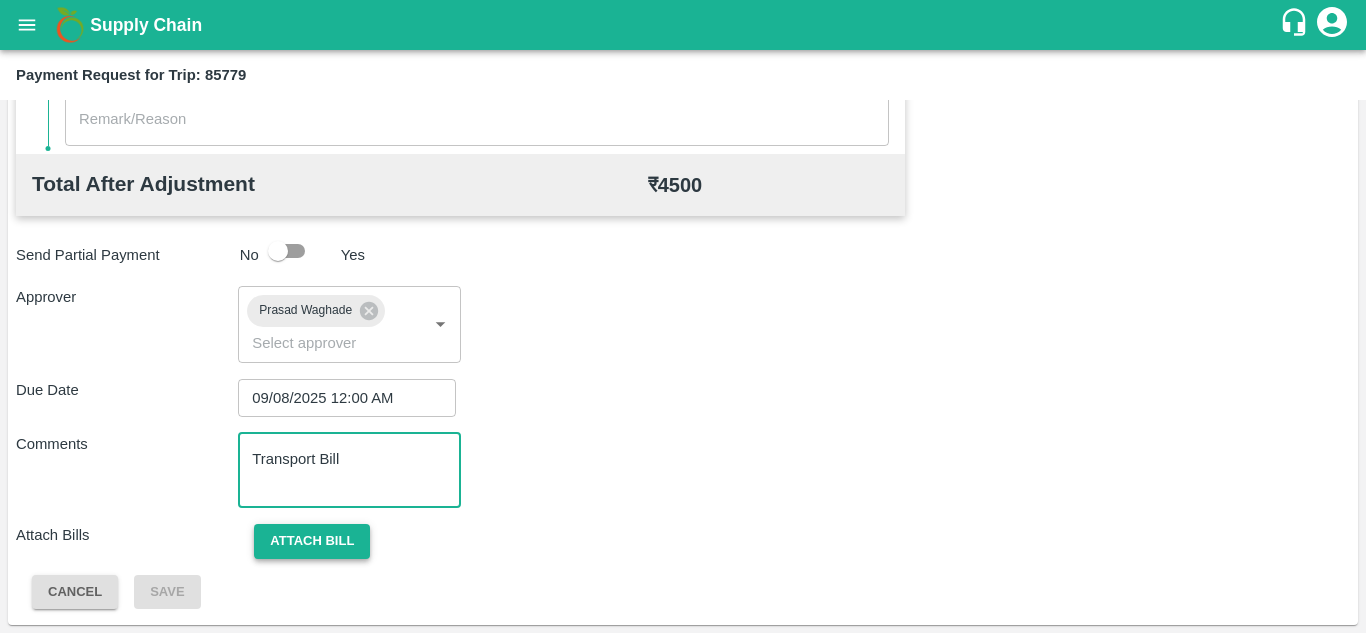type on "Transport Bill" 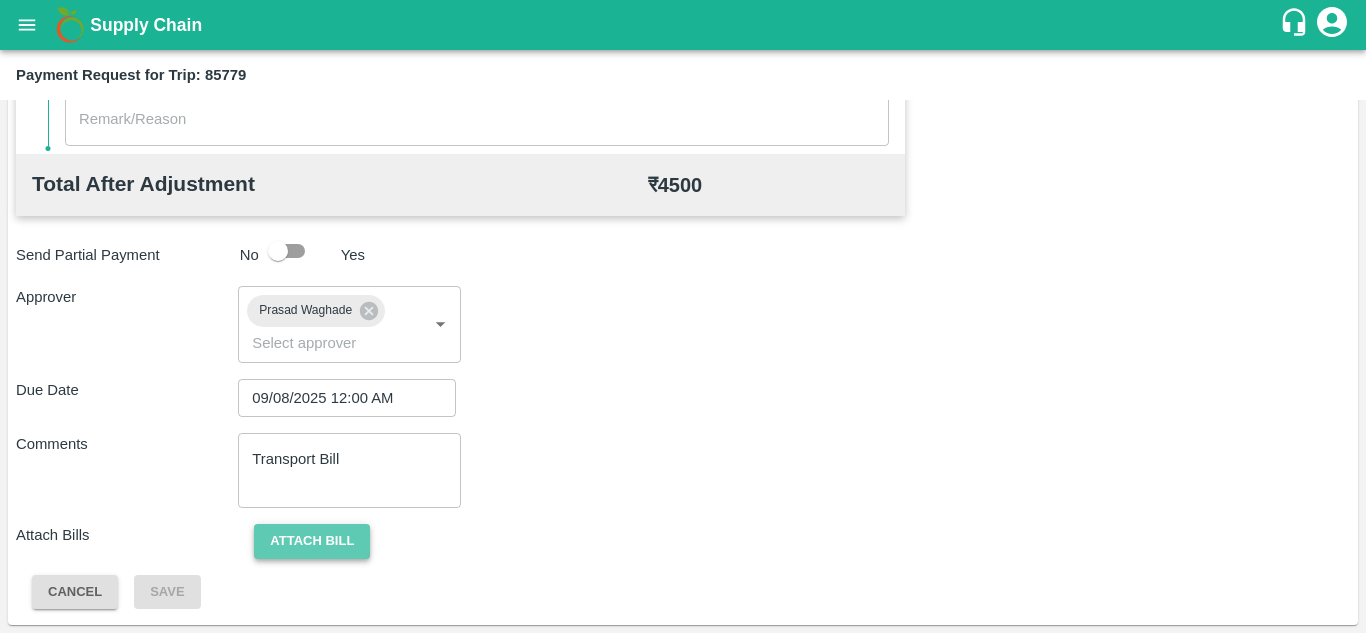click on "Attach bill" at bounding box center [312, 541] 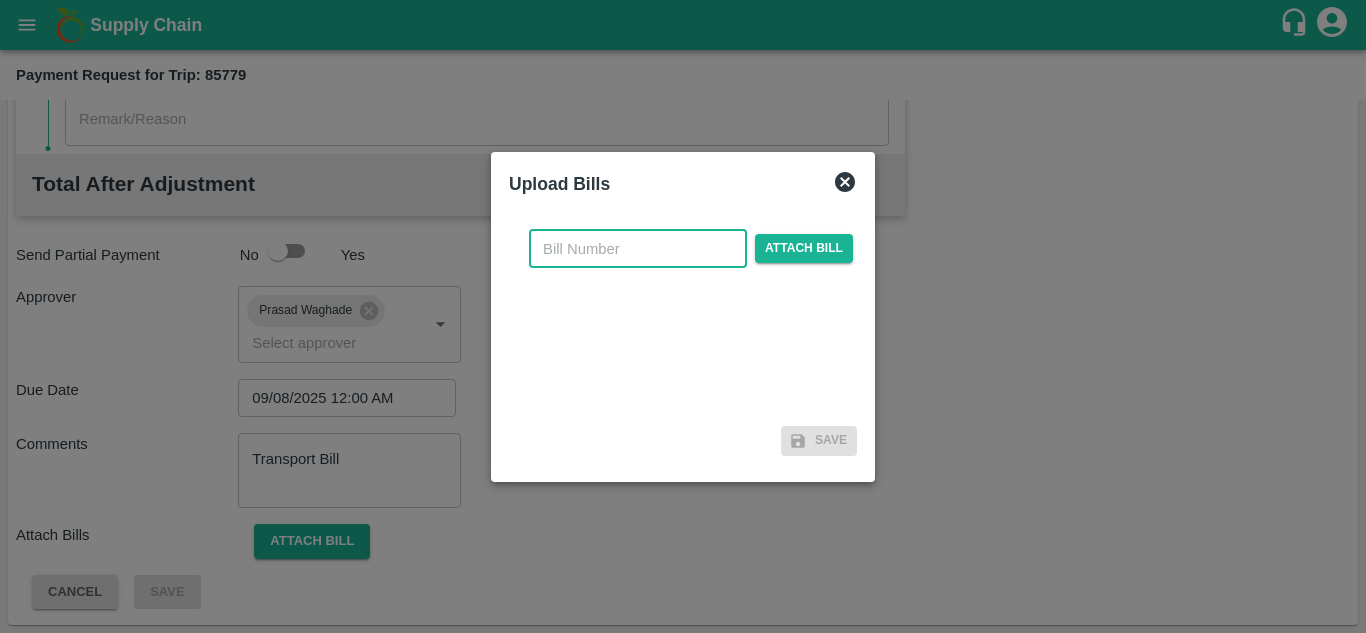 click at bounding box center (638, 249) 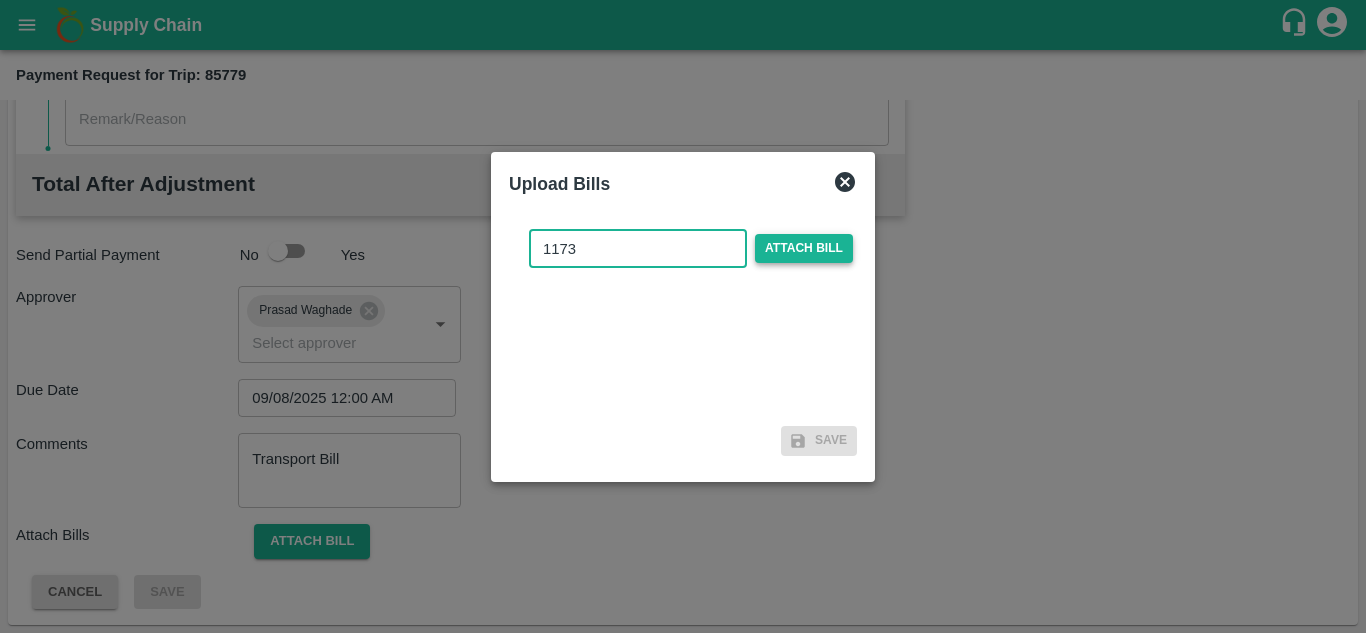 type on "1173" 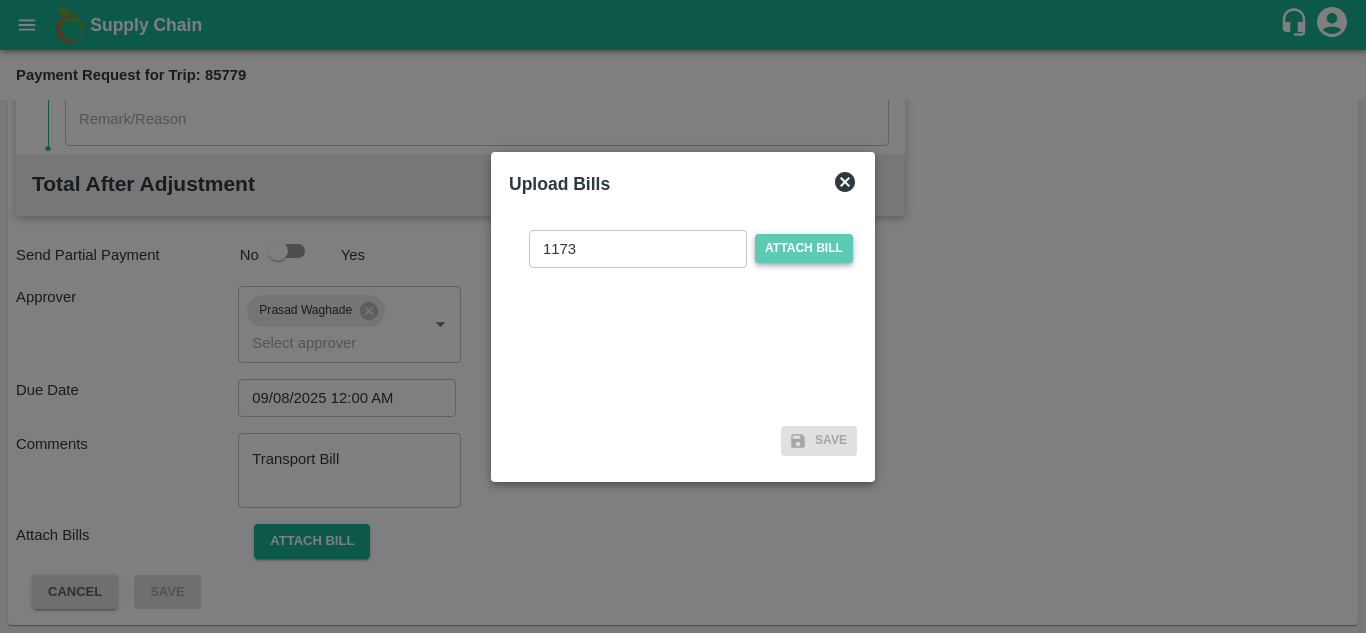 click on "Attach bill" at bounding box center [804, 248] 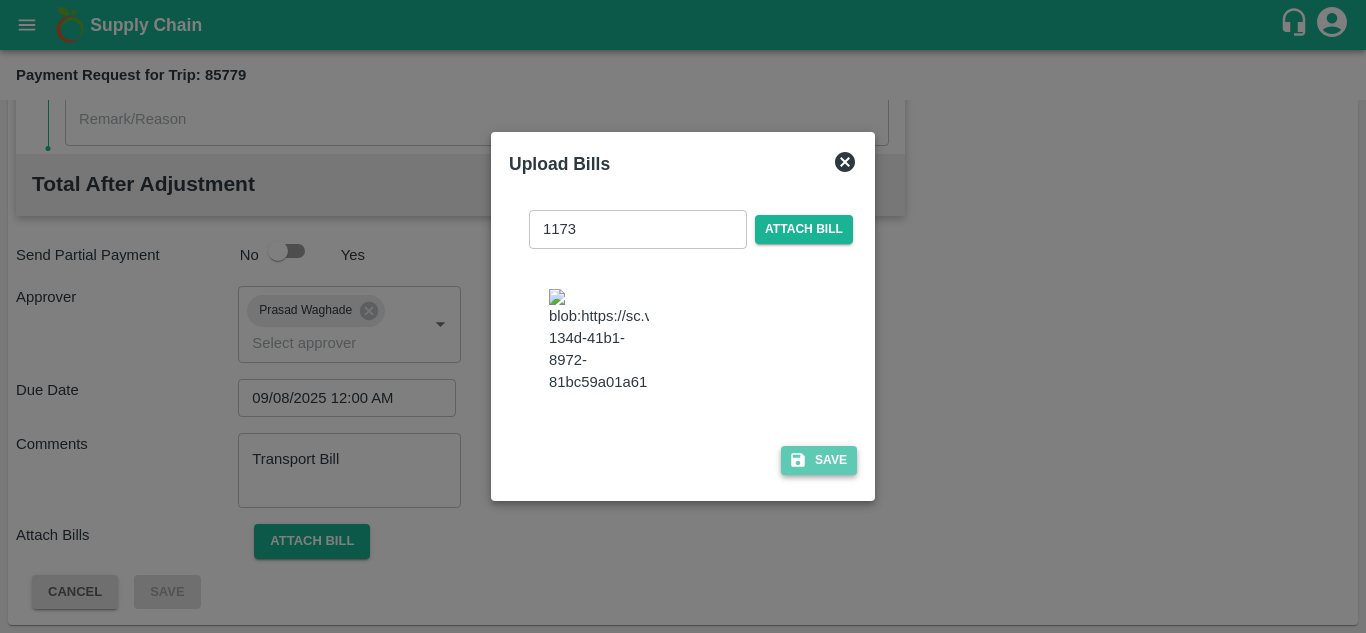 click on "Save" at bounding box center (819, 460) 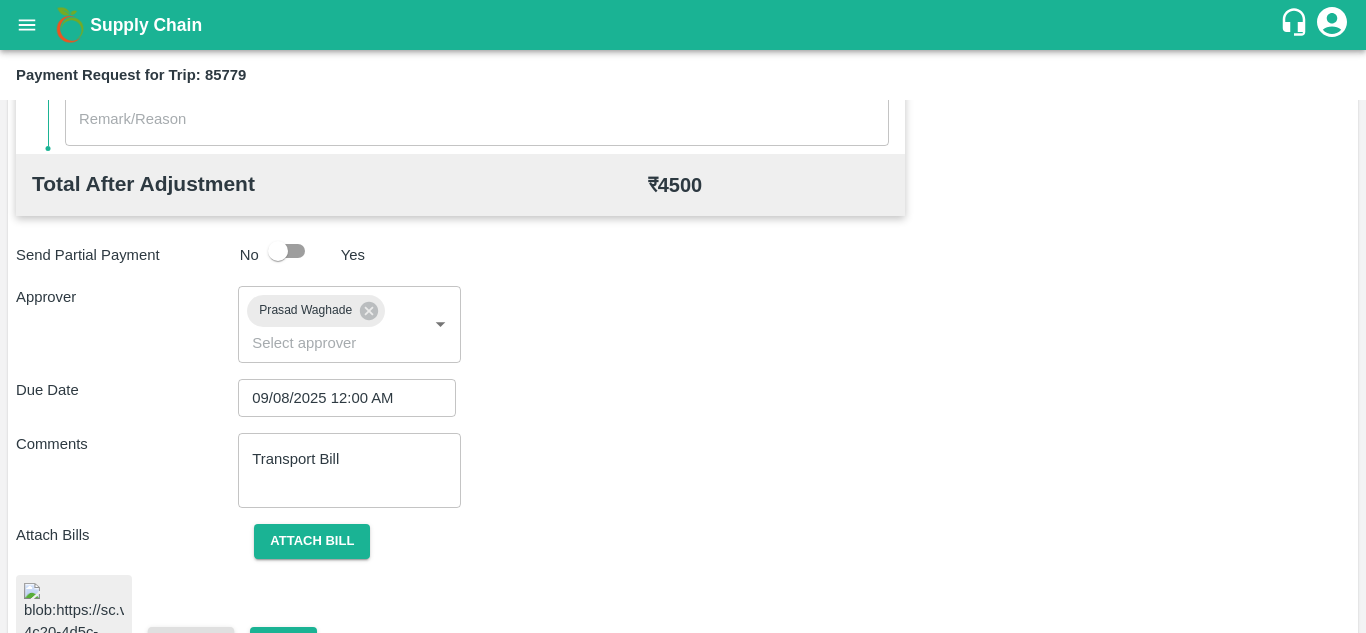 scroll, scrollTop: 1059, scrollLeft: 0, axis: vertical 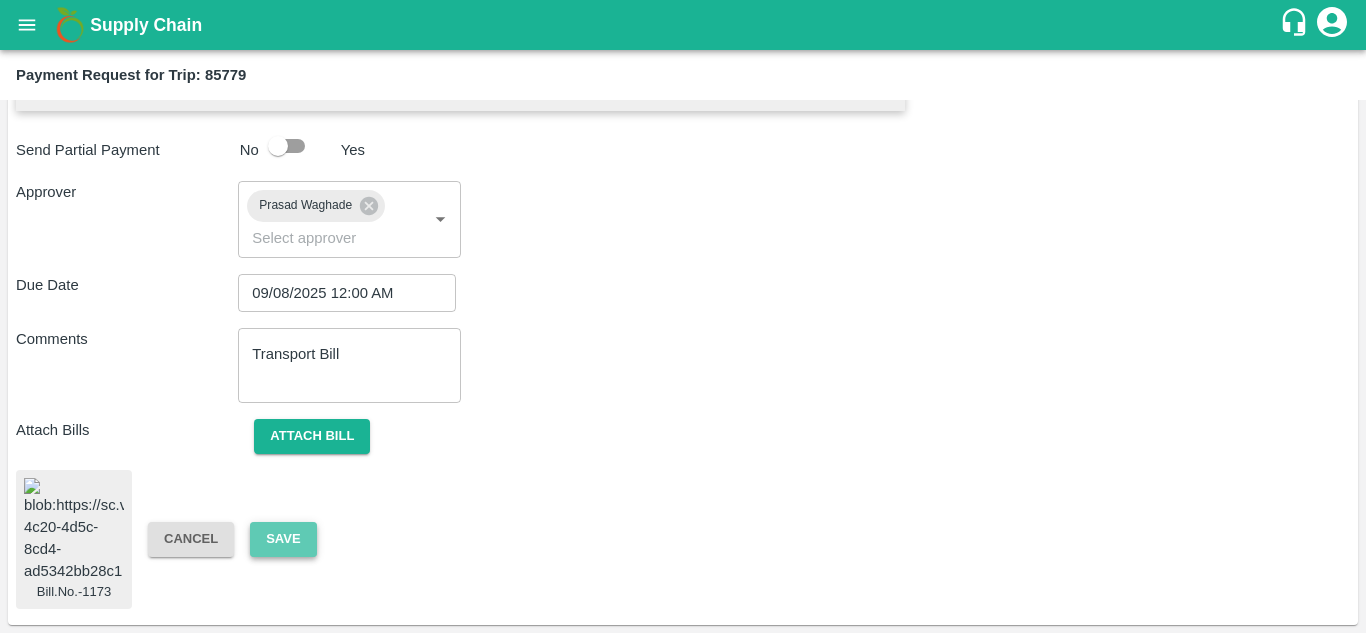 click on "Save" at bounding box center [283, 539] 